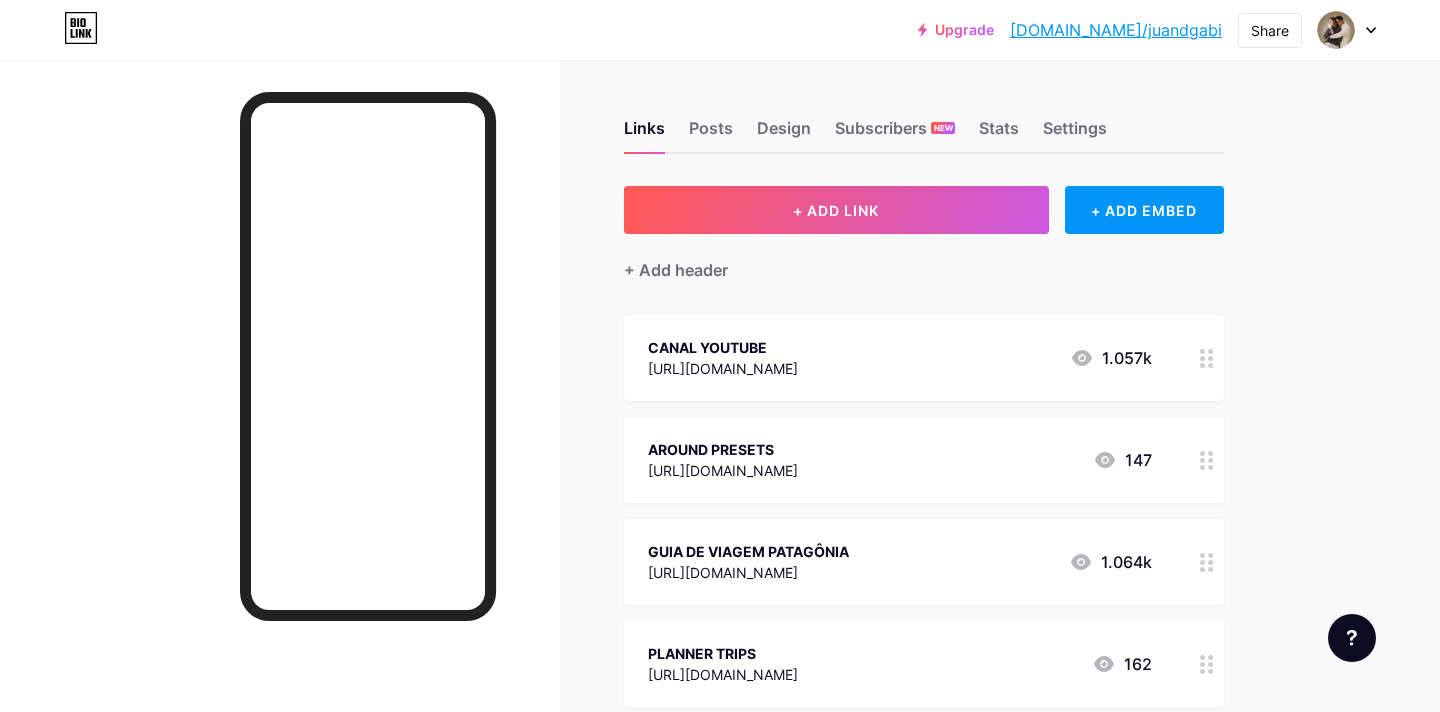 scroll, scrollTop: 0, scrollLeft: 0, axis: both 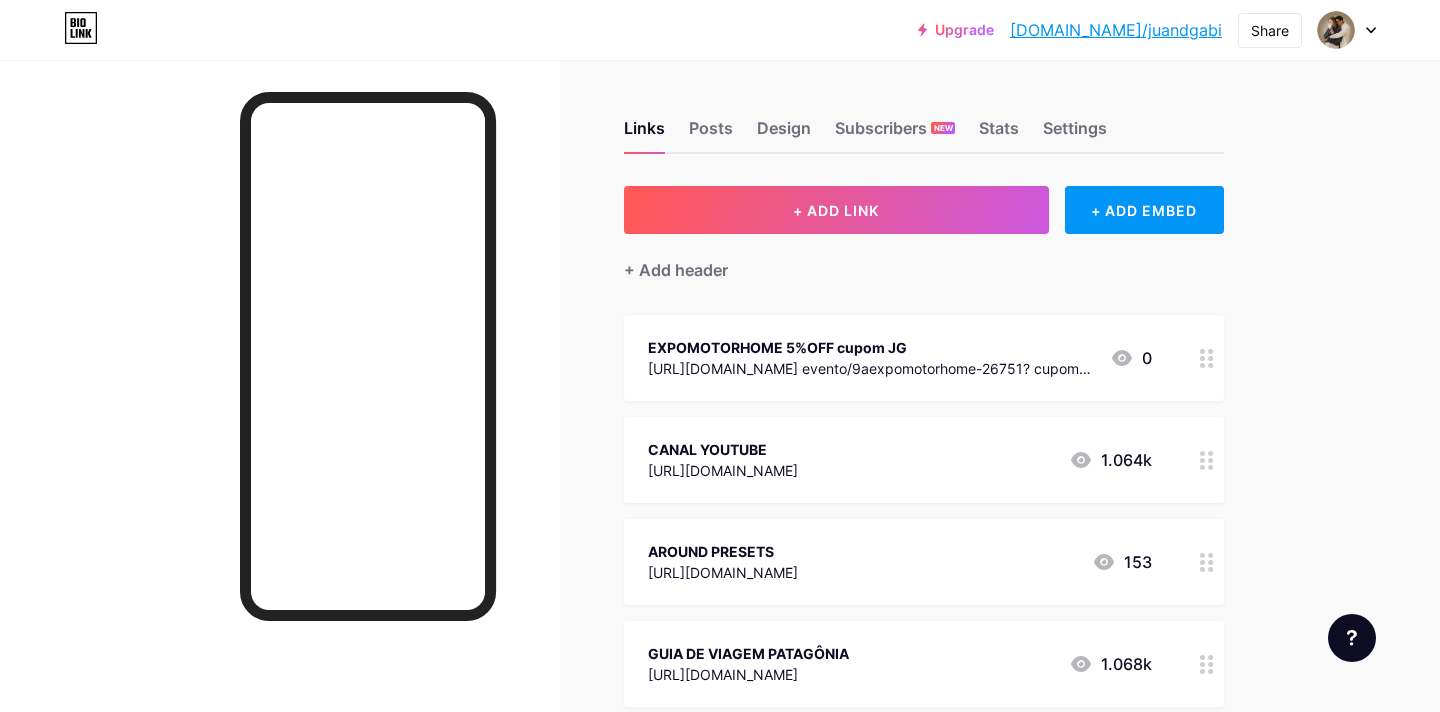 click on "Links
Posts
Design
Subscribers
NEW
Stats
Settings       + ADD LINK     + ADD EMBED
+ Add header
EXPOMOTORHOME 5%OFF cupom JG
https://minhaentrada.com.br/ evento/9aexpomotorhome-26751? cupomDesconto=Jg
0
CANAL YOUTUBE
https://www.youtube.com/@juandgabi
1.064k
AROUND PRESETS
https://juandgabi.com/around-presets/
153
GUIA DE VIAGEM PATAGÔNIA
https://juandgabi.com/guiapatagonia/
1.068k
PLANNER TRIPS
https://plannertrips.com
163
CAFÉ Little Bean 10%OFF cupom JG" at bounding box center [654, 959] 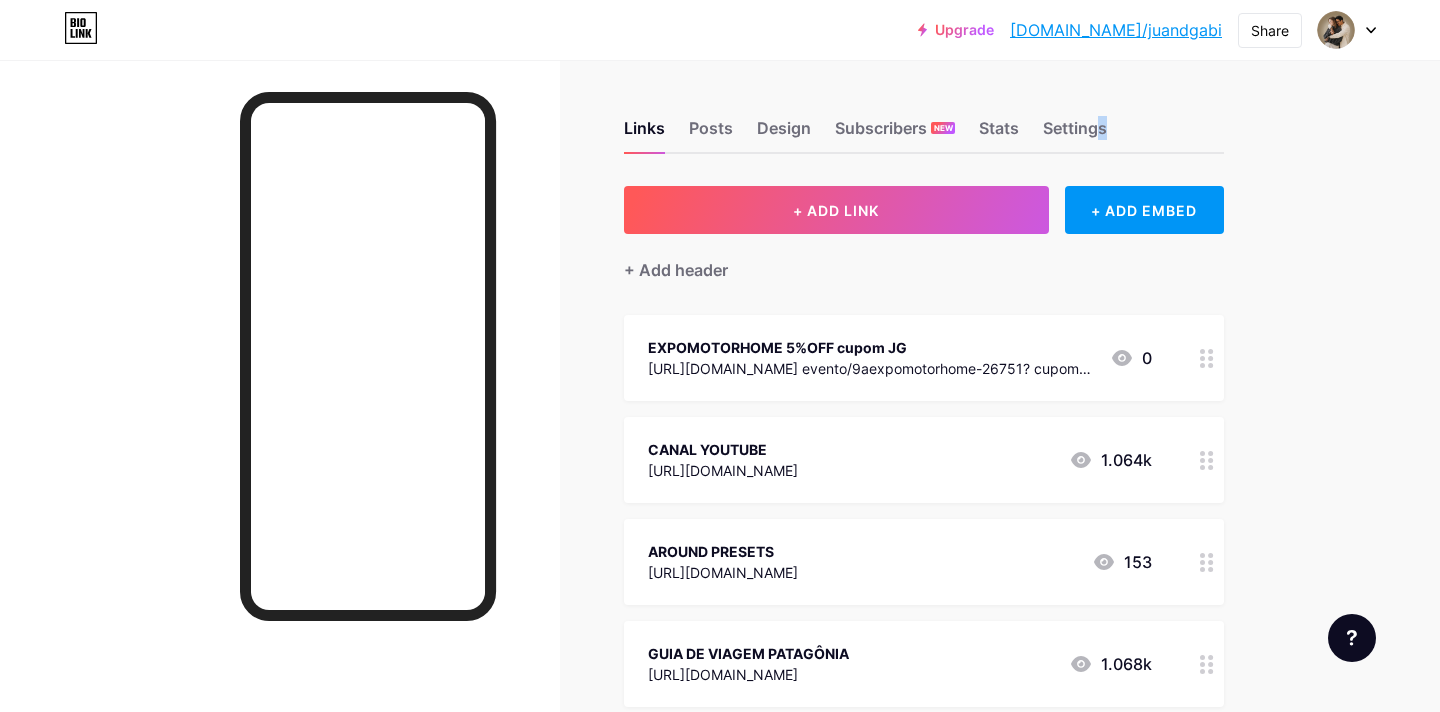 click on "Links
Posts
Design
Subscribers
NEW
Stats
Settings       + ADD LINK     + ADD EMBED
+ Add header
EXPOMOTORHOME 5%OFF cupom JG
https://minhaentrada.com.br/ evento/9aexpomotorhome-26751? cupomDesconto=Jg
0
CANAL YOUTUBE
https://www.youtube.com/@juandgabi
1.064k
AROUND PRESETS
https://juandgabi.com/around-presets/
153
GUIA DE VIAGEM PATAGÔNIA
https://juandgabi.com/guiapatagonia/
1.068k
PLANNER TRIPS
https://plannertrips.com
163
CAFÉ Little Bean 10%OFF cupom JG" at bounding box center (654, 959) 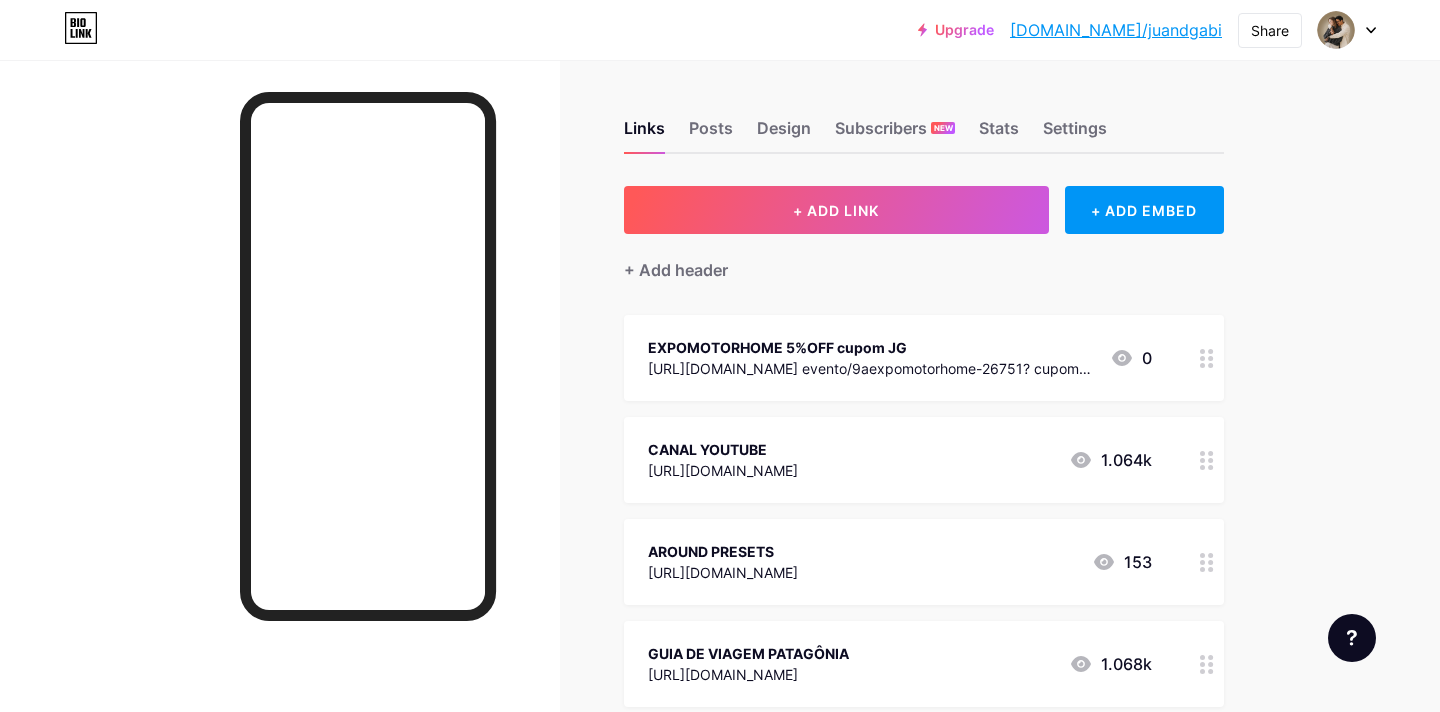 scroll, scrollTop: 0, scrollLeft: 0, axis: both 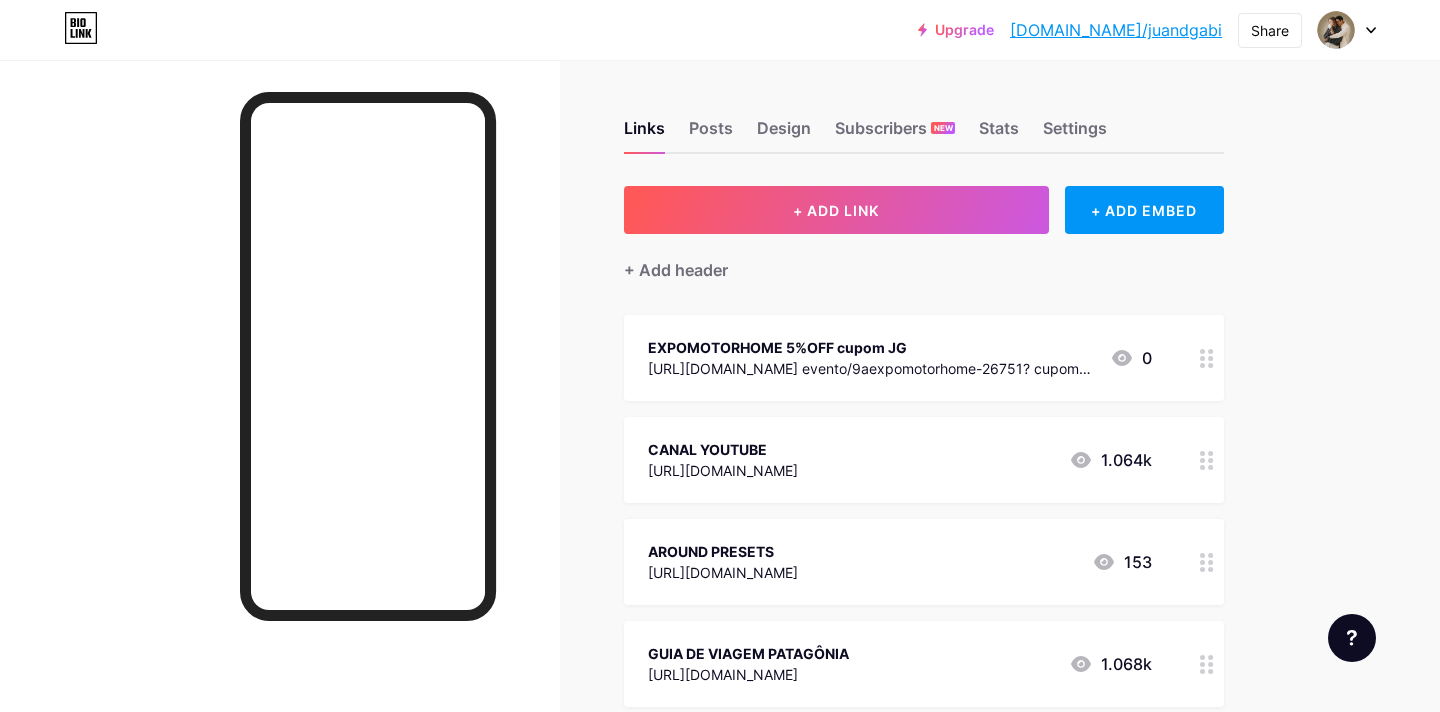 click on "Upgrade   bio.link/juandg...   bio.link/juandgabi   Share               Switch accounts     JU and GABI   bio.link/juandgabi       + Add a new page        Account settings   Logout   Link Copied
Links
Posts
Design
Subscribers
NEW
Stats
Settings       + ADD LINK     + ADD EMBED
+ Add header
EXPOMOTORHOME 5%OFF cupom JG
https://minhaentrada.com.br/ evento/9aexpomotorhome-26751? cupomDesconto=Jg
0
CANAL YOUTUBE
https://www.youtube.com/@juandgabi
1.064k
AROUND PRESETS
https://juandgabi.com/around-presets/
153
GUIA DE VIAGEM PATAGÔNIA
https://juandgabi.com/guiapatagonia/
1.068k" at bounding box center (720, 929) 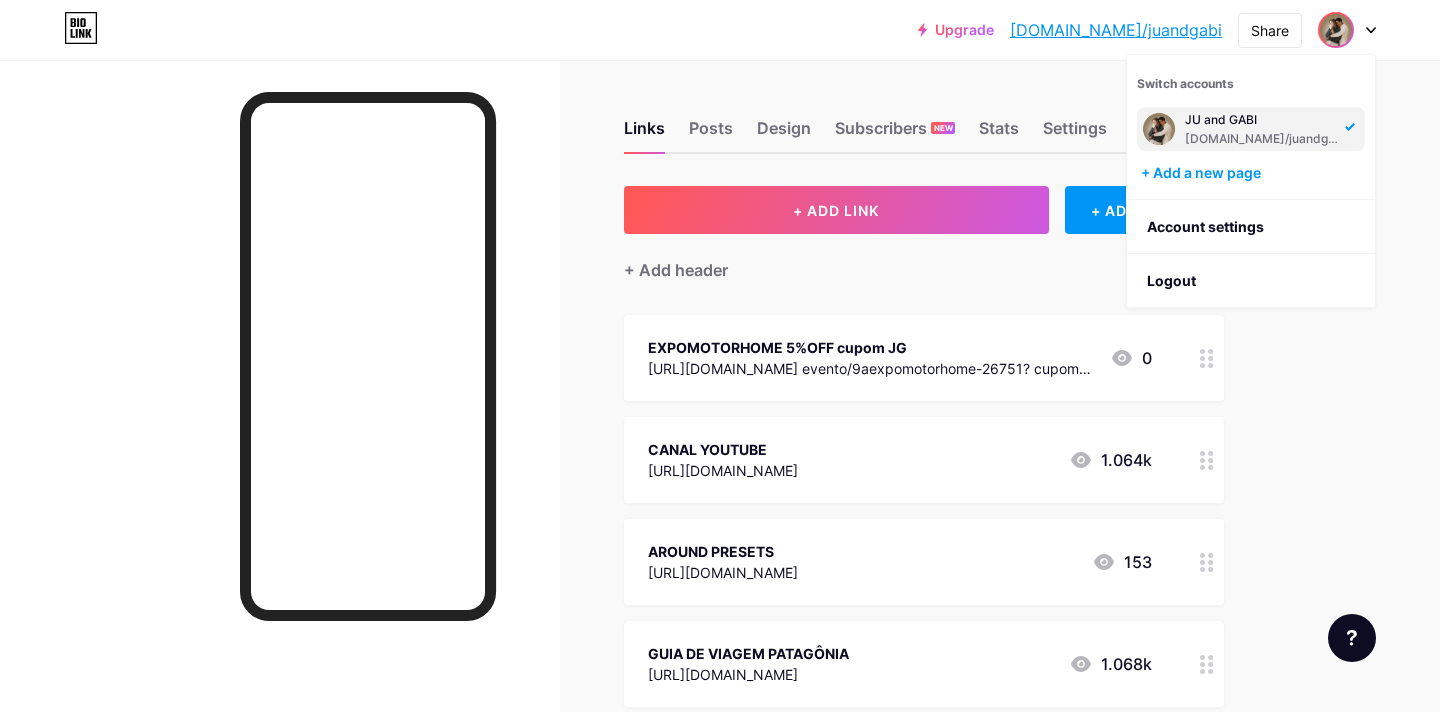 click at bounding box center (1159, 129) 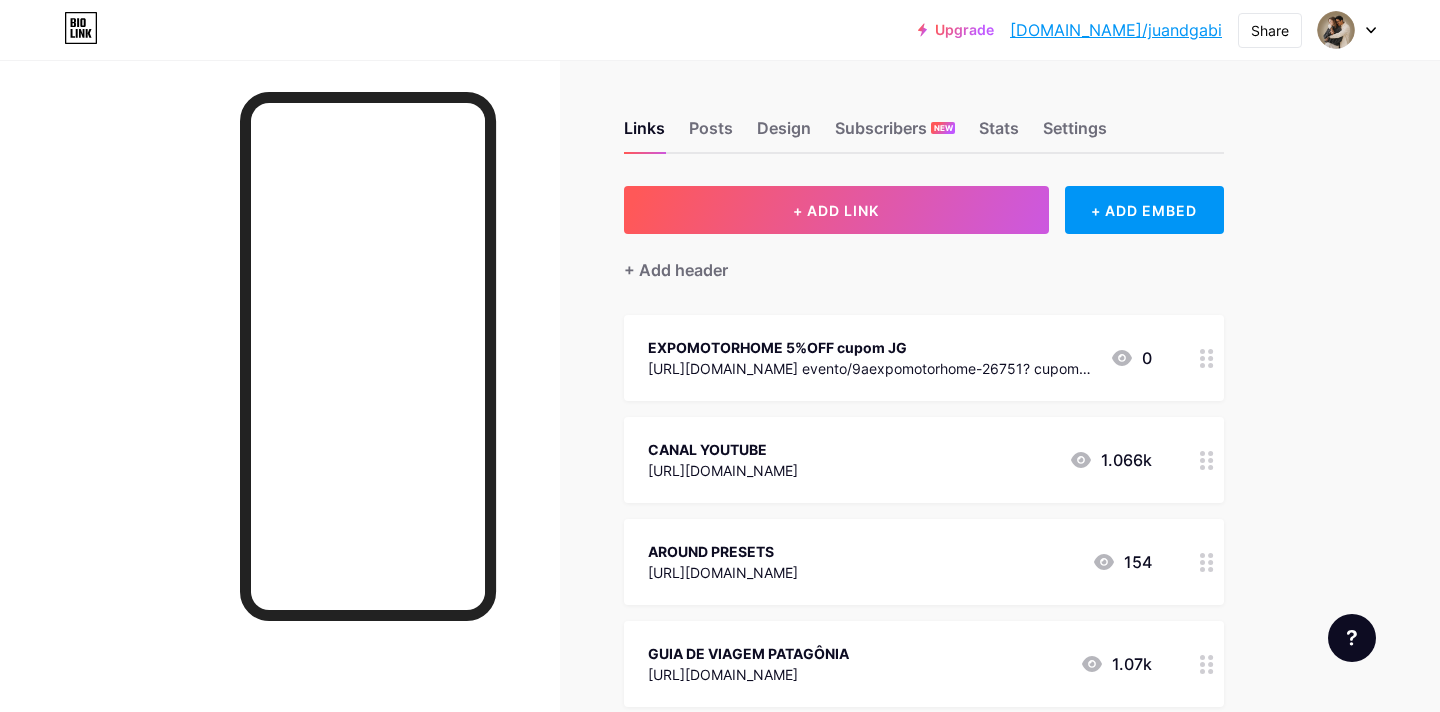 scroll, scrollTop: 0, scrollLeft: 0, axis: both 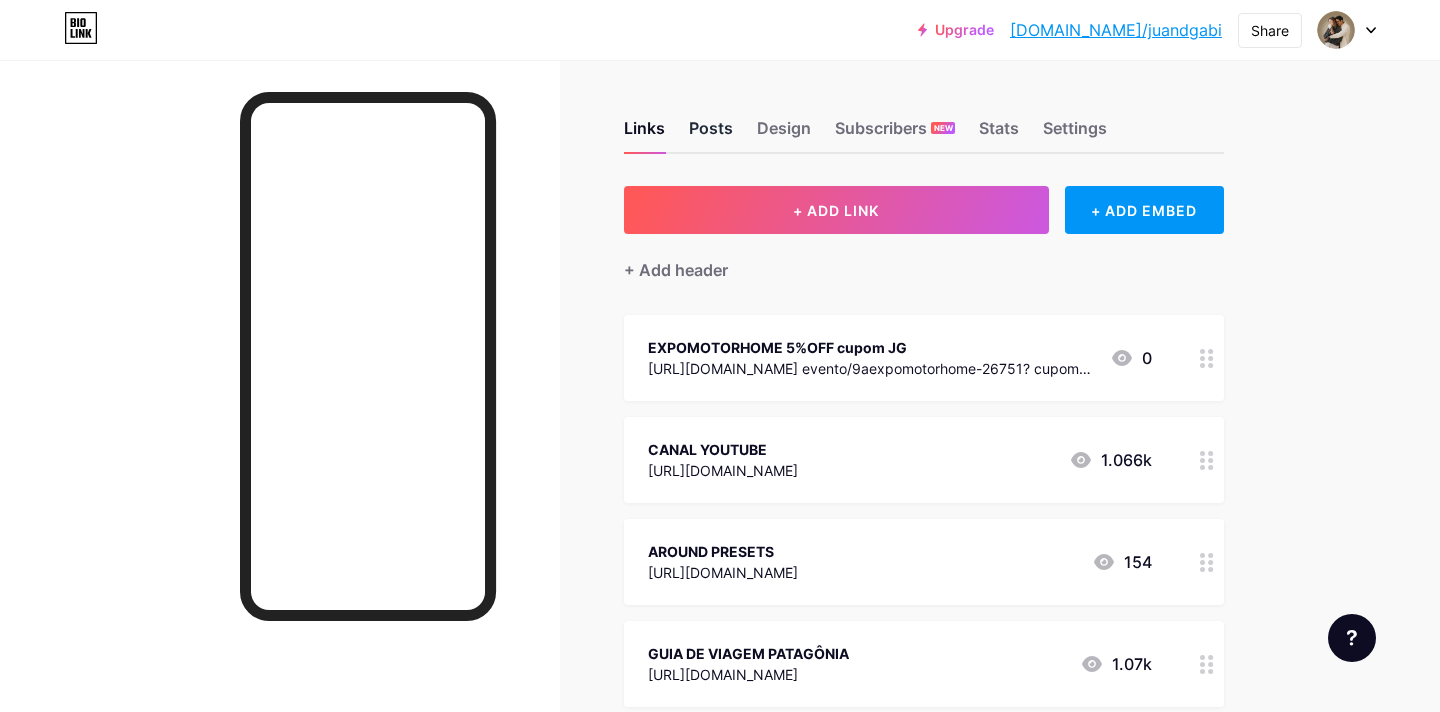 click on "Posts" at bounding box center [711, 134] 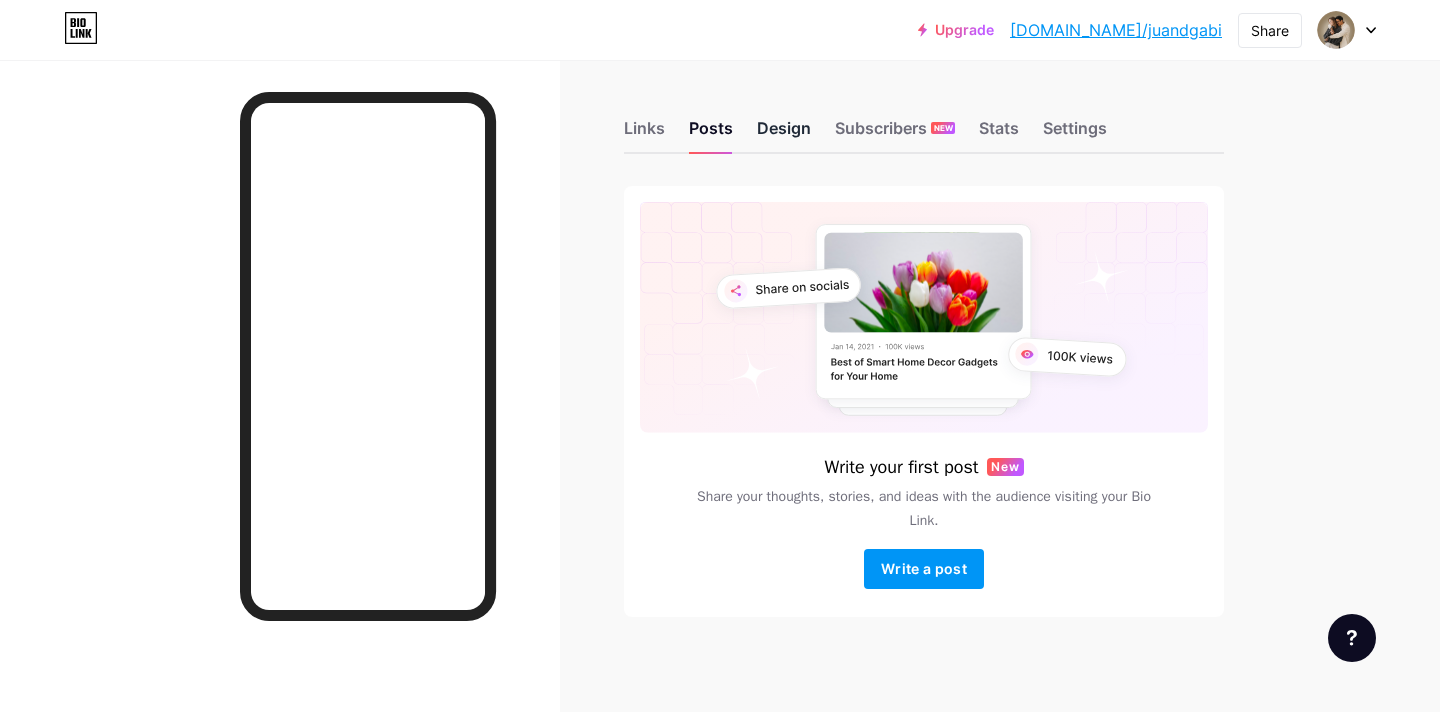 click on "Design" at bounding box center [784, 134] 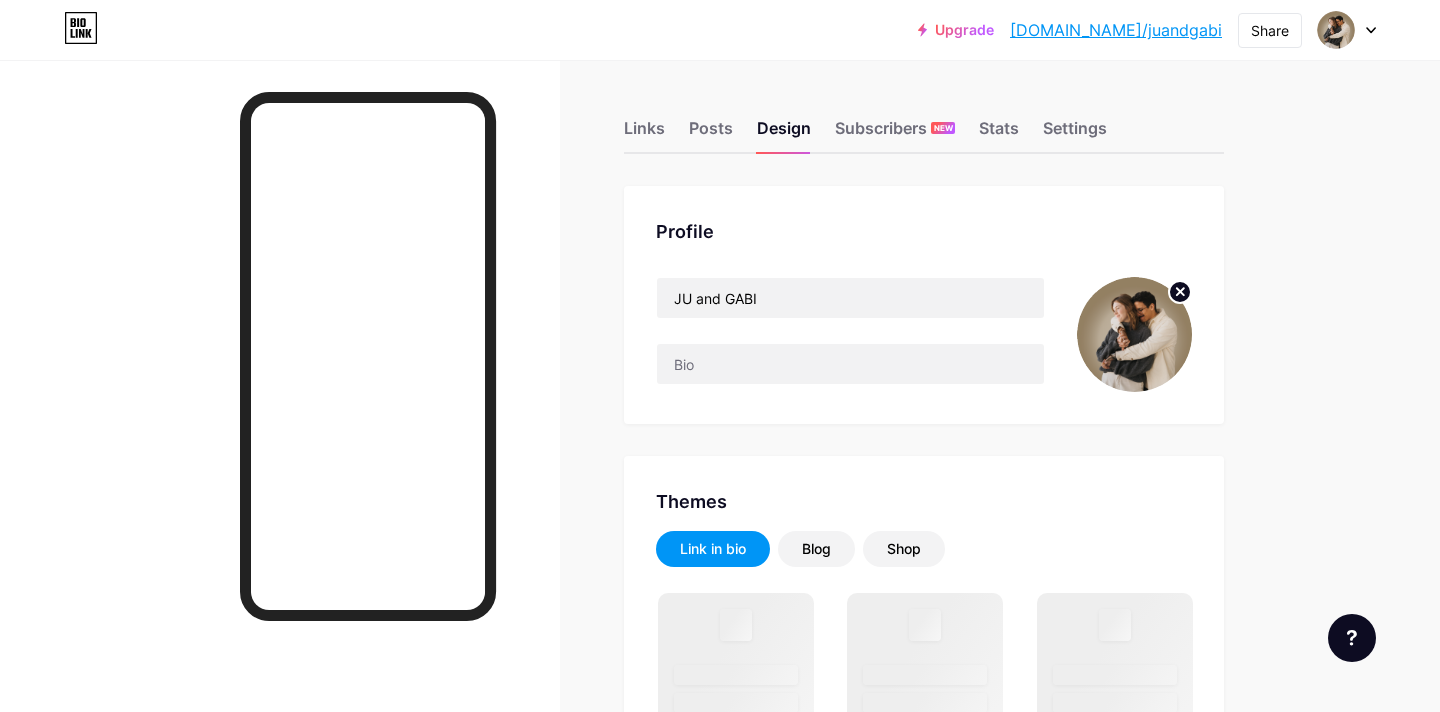 click at bounding box center (1134, 334) 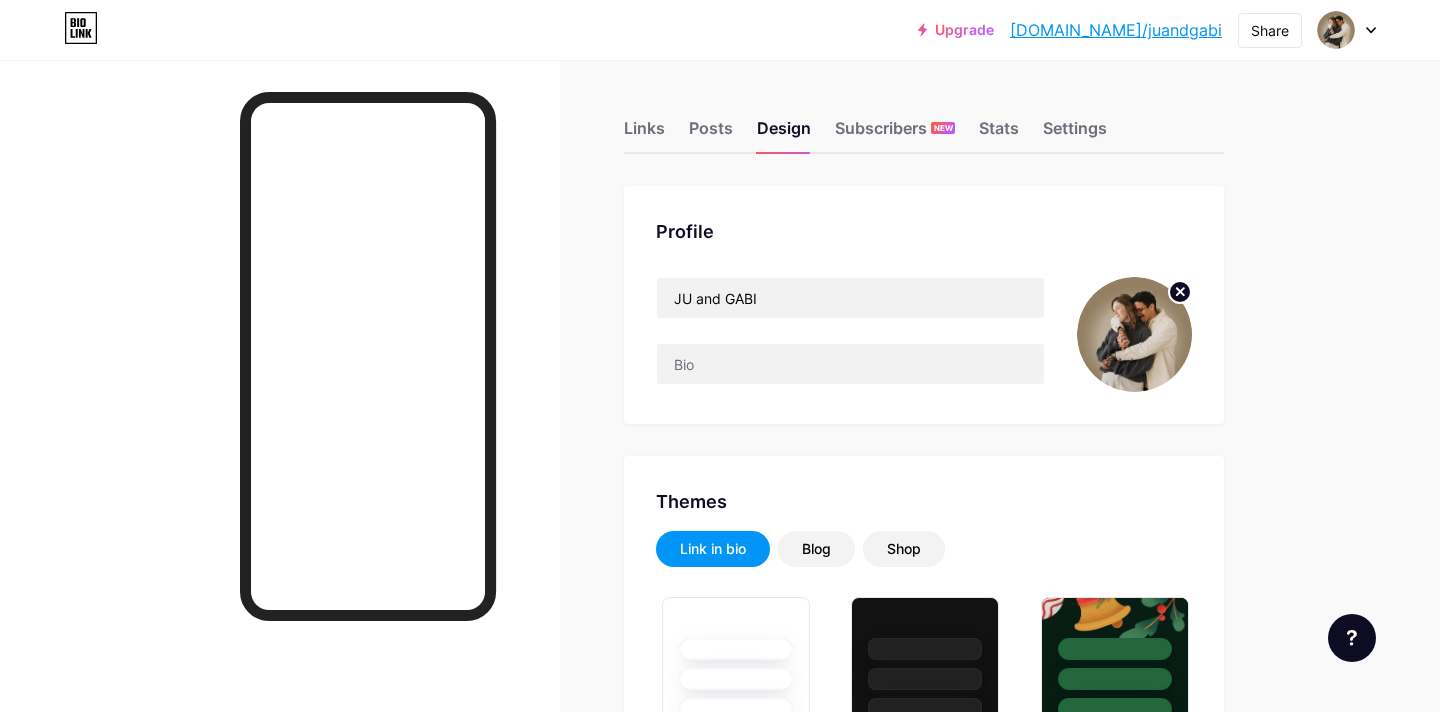 type on "#ebeae1" 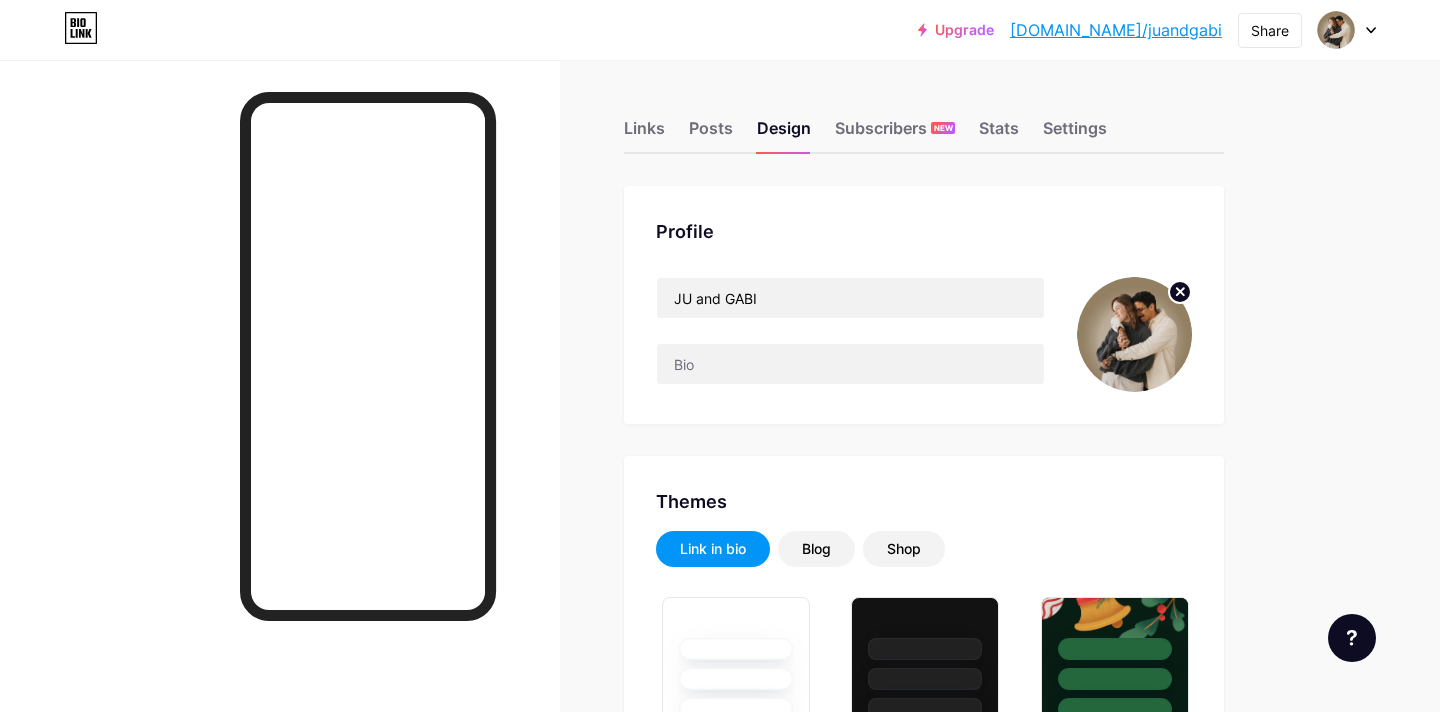 type on "#443516" 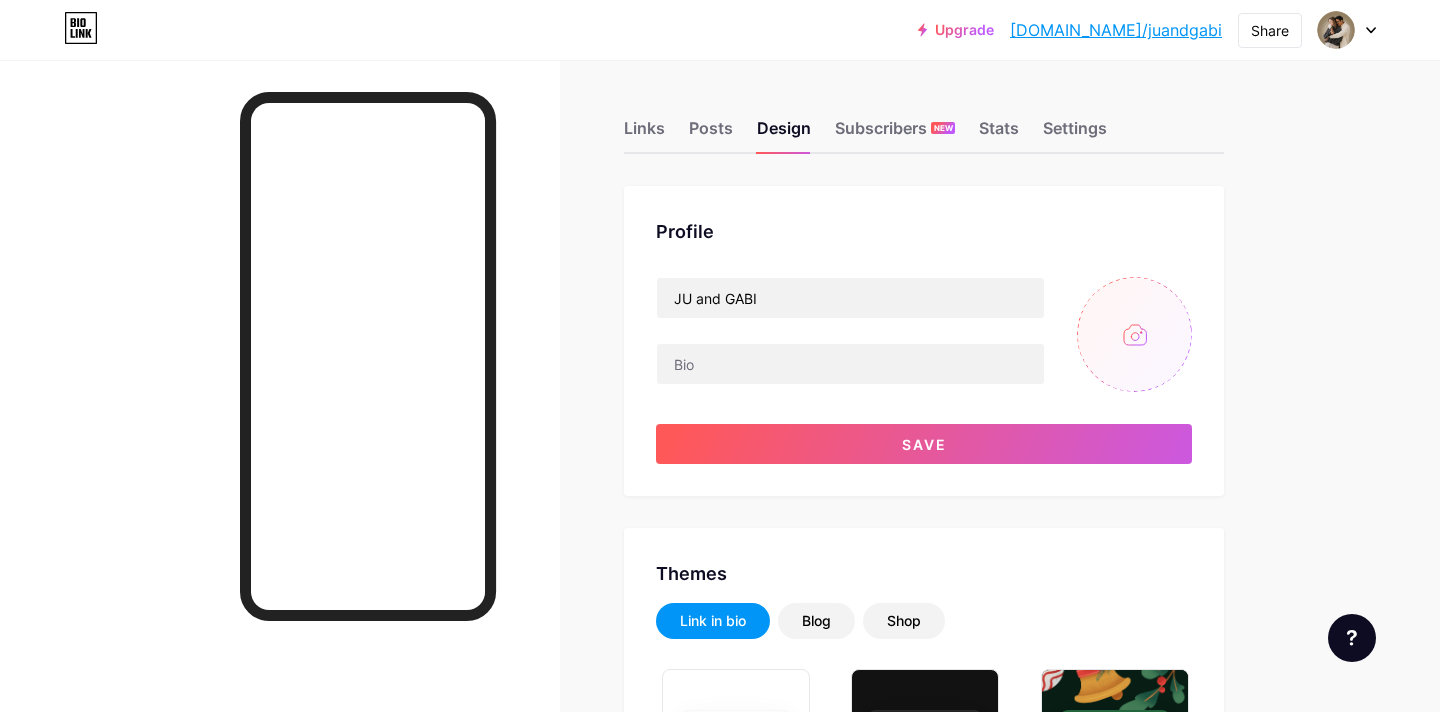click at bounding box center (1134, 334) 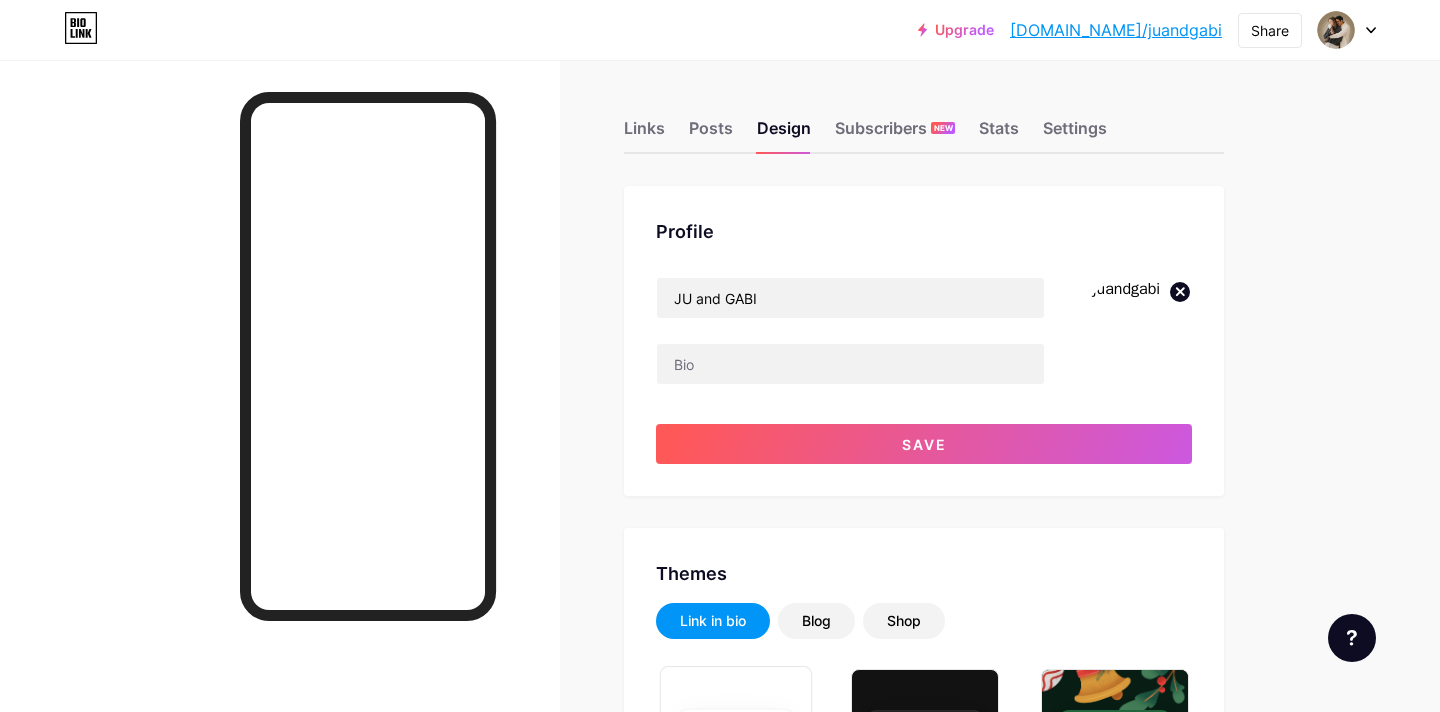 click on "Upgrade   [DOMAIN_NAME]/juandg...   [DOMAIN_NAME]/[PERSON_NAME]   Share               Switch accounts     JU and [PERSON_NAME]   [DOMAIN_NAME]/juandgabi       + Add a new page        Account settings   Logout   Link Copied
Links
Posts
Design
Subscribers
NEW
Stats
Settings     Profile   JU and GABI                       Save     Themes   Link in bio   Blog   Shop       Basics       Carbon       Xmas 23       Pride       Glitch       Winter · Live       Glassy · Live       Chameleon · Live       Rainy Night · Live       Neon · Live       Summer       Retro       Strawberry · Live       Desert       Sunny       Autumn       Leaf       Clear Sky       Blush       Unicorn       Minimal       Cloudy       Shadow     Create your own           Changes saved     Background         Color           Video             Image           #ebeae1     Button       #443516   Font   Inter Poppins EB Garamond TEKO BALSAMIQ SANS Kite One PT Sans Quicksand" at bounding box center (720, 2374) 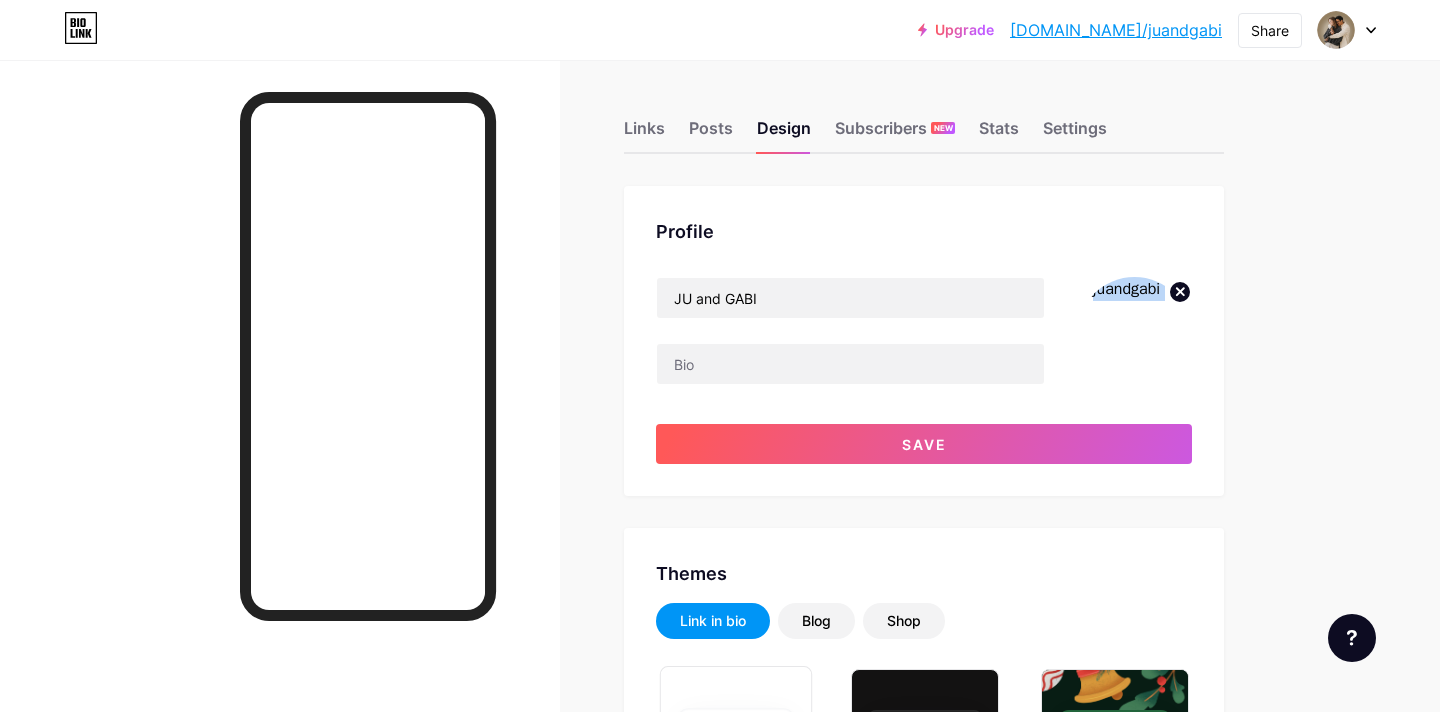 click on "Upgrade   [DOMAIN_NAME]/juandg...   [DOMAIN_NAME]/[PERSON_NAME]   Share               Switch accounts     JU and [PERSON_NAME]   [DOMAIN_NAME]/juandgabi       + Add a new page        Account settings   Logout   Link Copied
Links
Posts
Design
Subscribers
NEW
Stats
Settings     Profile   JU and GABI                       Save     Themes   Link in bio   Blog   Shop       Basics       Carbon       Xmas 23       Pride       Glitch       Winter · Live       Glassy · Live       Chameleon · Live       Rainy Night · Live       Neon · Live       Summer       Retro       Strawberry · Live       Desert       Sunny       Autumn       Leaf       Clear Sky       Blush       Unicorn       Minimal       Cloudy       Shadow     Create your own           Changes saved     Background         Color           Video             Image           #ebeae1     Button       #443516   Font   Inter Poppins EB Garamond TEKO BALSAMIQ SANS Kite One PT Sans Quicksand" at bounding box center (720, 2374) 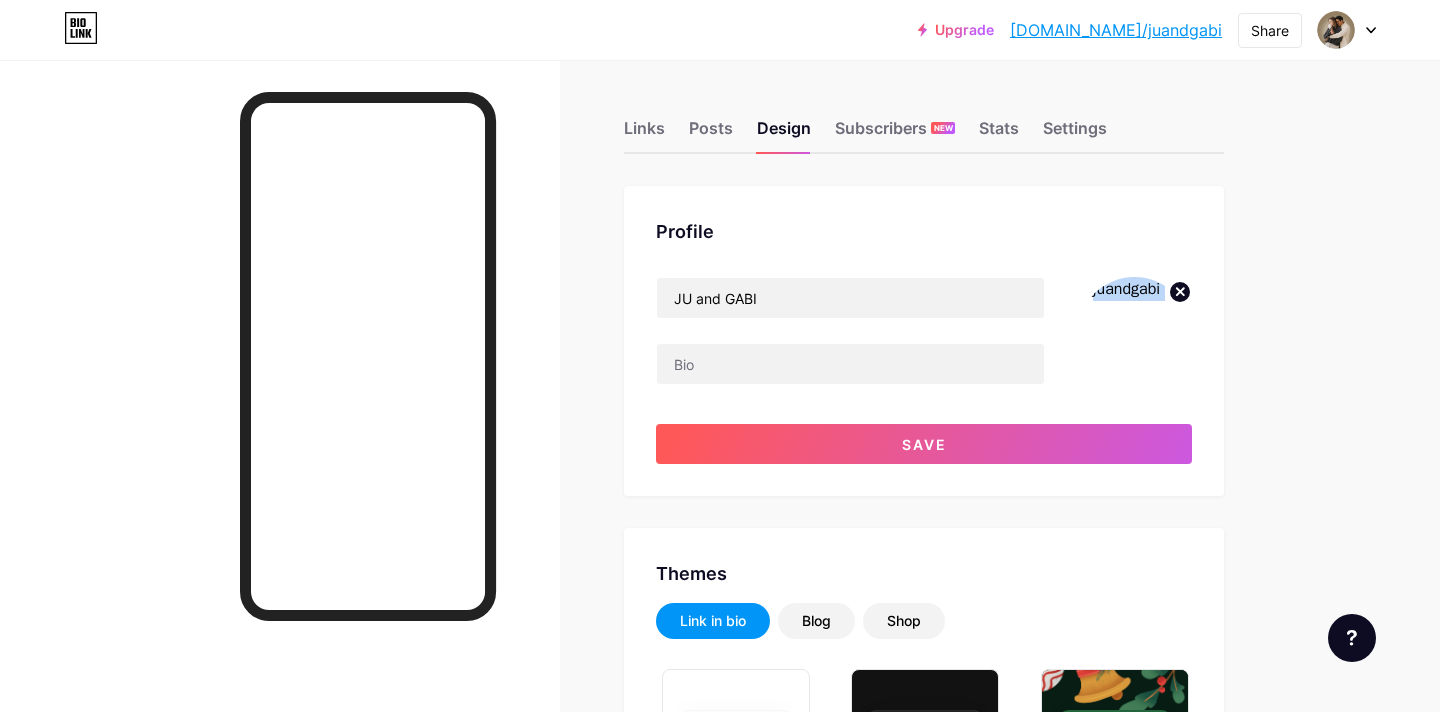click on "Links
Posts
Design
Subscribers
NEW
Stats
Settings     Profile   JU and GABI                       Save     Themes   Link in bio   Blog   Shop       Basics       Carbon       Xmas 23       Pride       Glitch       Winter · Live       Glassy · Live       Chameleon · Live       Rainy Night · Live       Neon · Live       Summer       Retro       Strawberry · Live       Desert       Sunny       Autumn       Leaf       Clear Sky       Blush       Unicorn       Minimal       Cloudy       Shadow     Create your own           Changes saved     Background         Color           Video             Image           #ebeae1     Button       #443516   Font   Inter Poppins EB Garamond TEKO BALSAMIQ SANS Kite One PT Sans Quicksand DM Sans     #000000   Changes saved     Position to display socials                 Top                     Bottom
Disable Bio Link branding
Display Share button" at bounding box center (654, 2404) 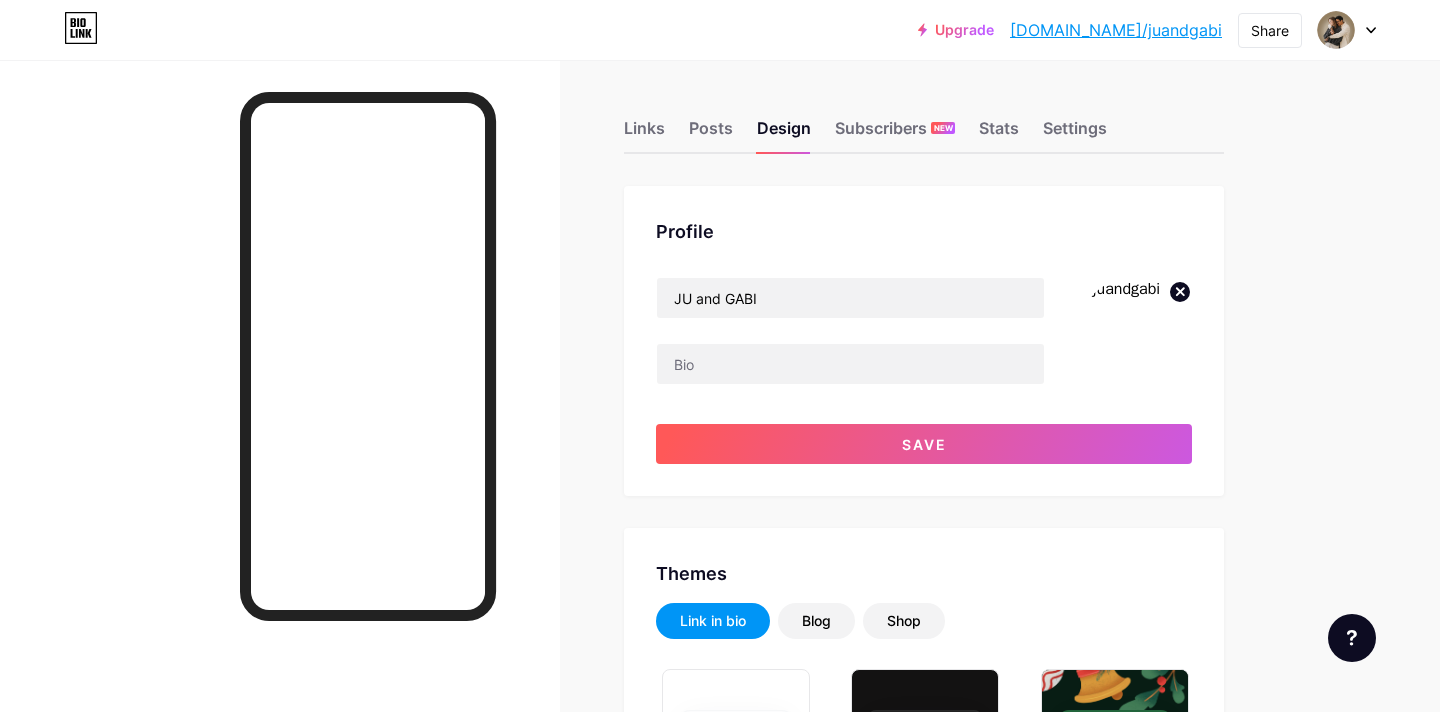 click at bounding box center [1134, 334] 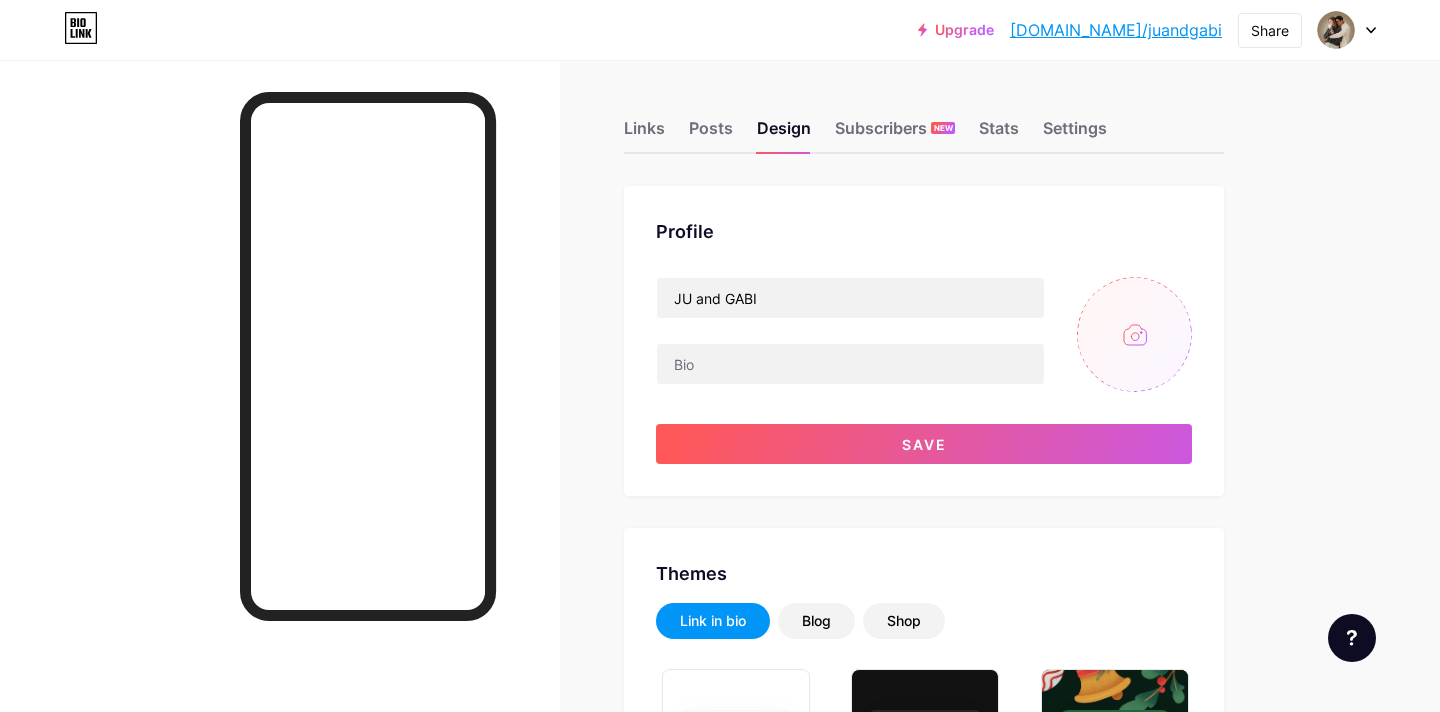 click at bounding box center (1134, 334) 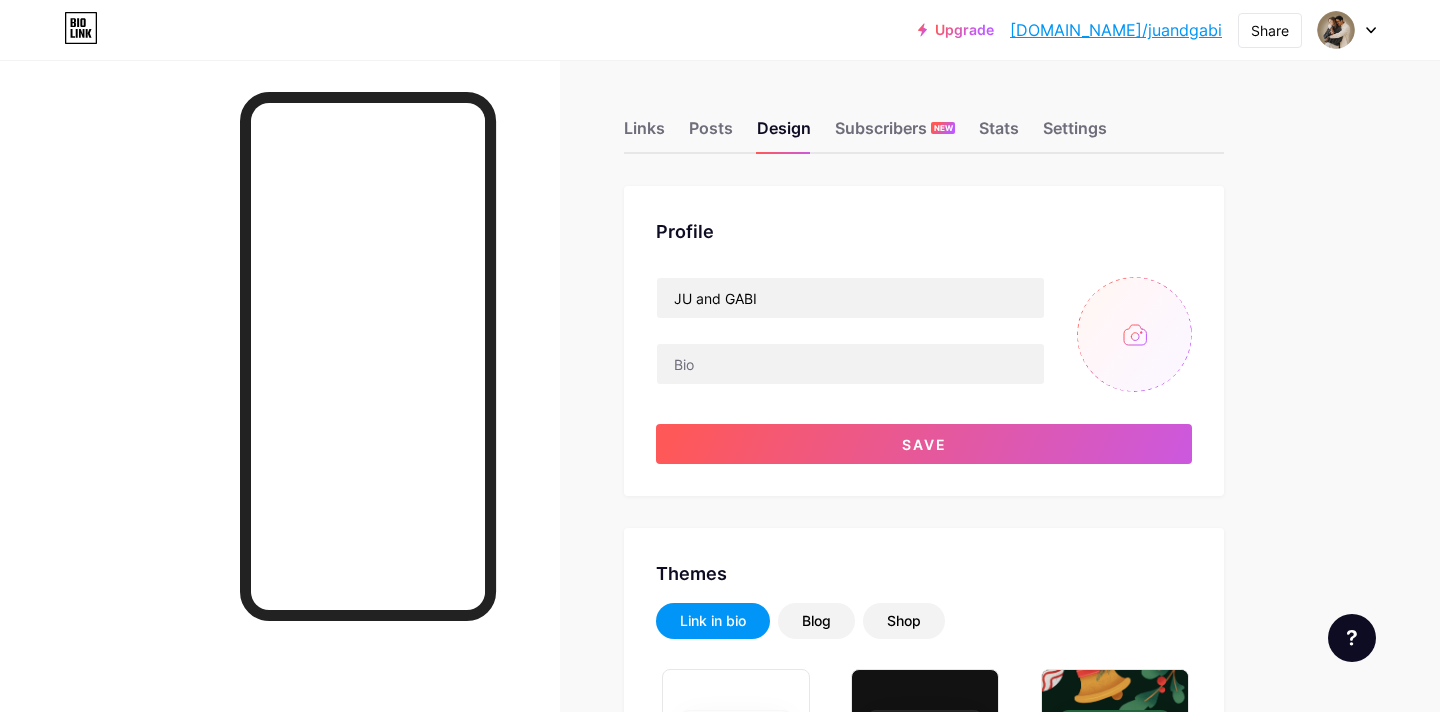 type on "C:\fakepath\Modelo POST INSTAGRAM.jpg" 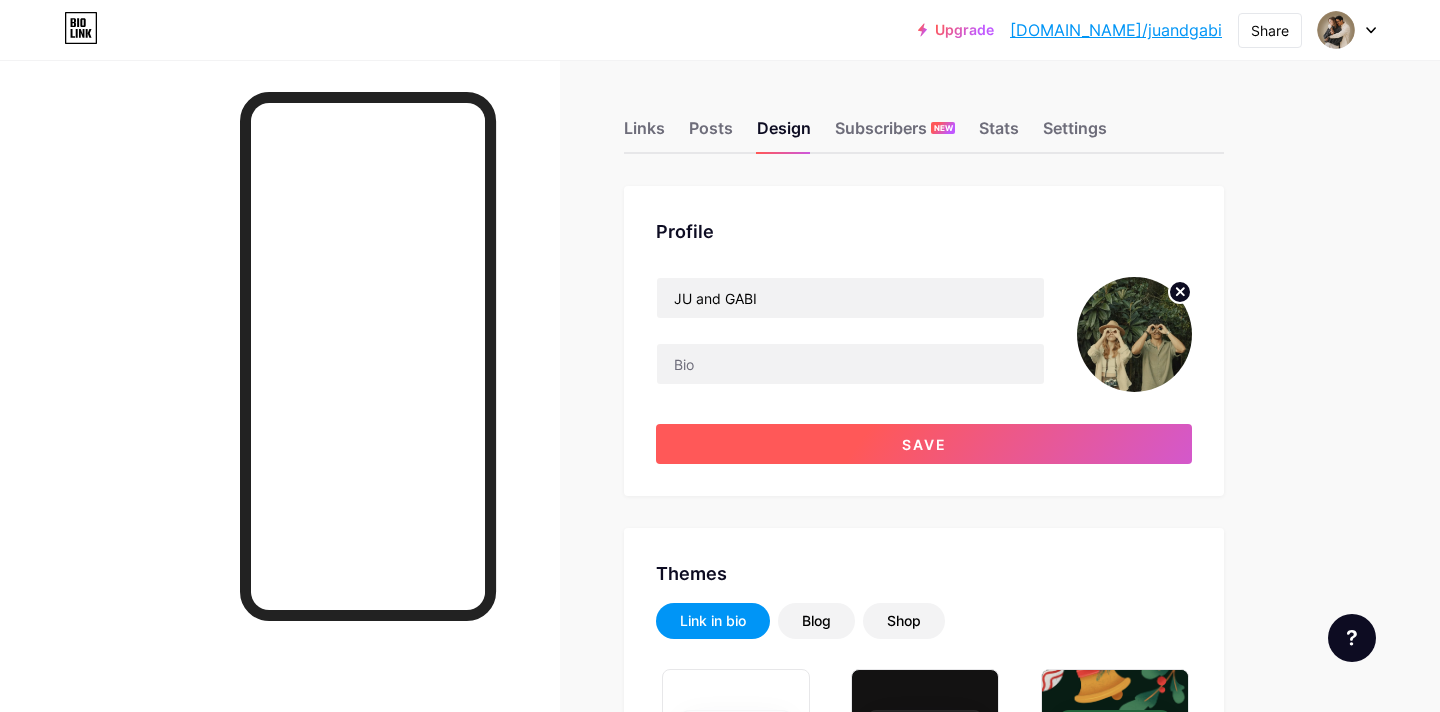 click on "Save" at bounding box center [924, 444] 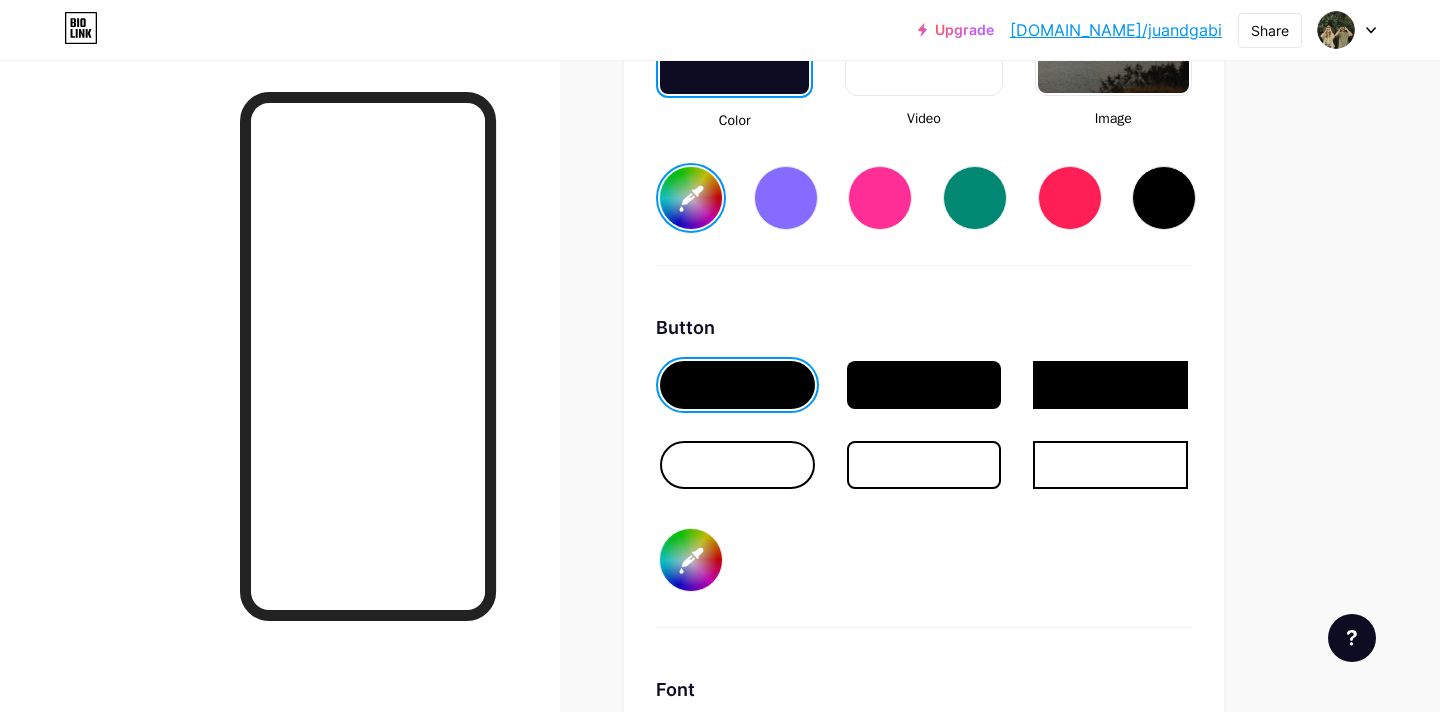 scroll, scrollTop: 2927, scrollLeft: 0, axis: vertical 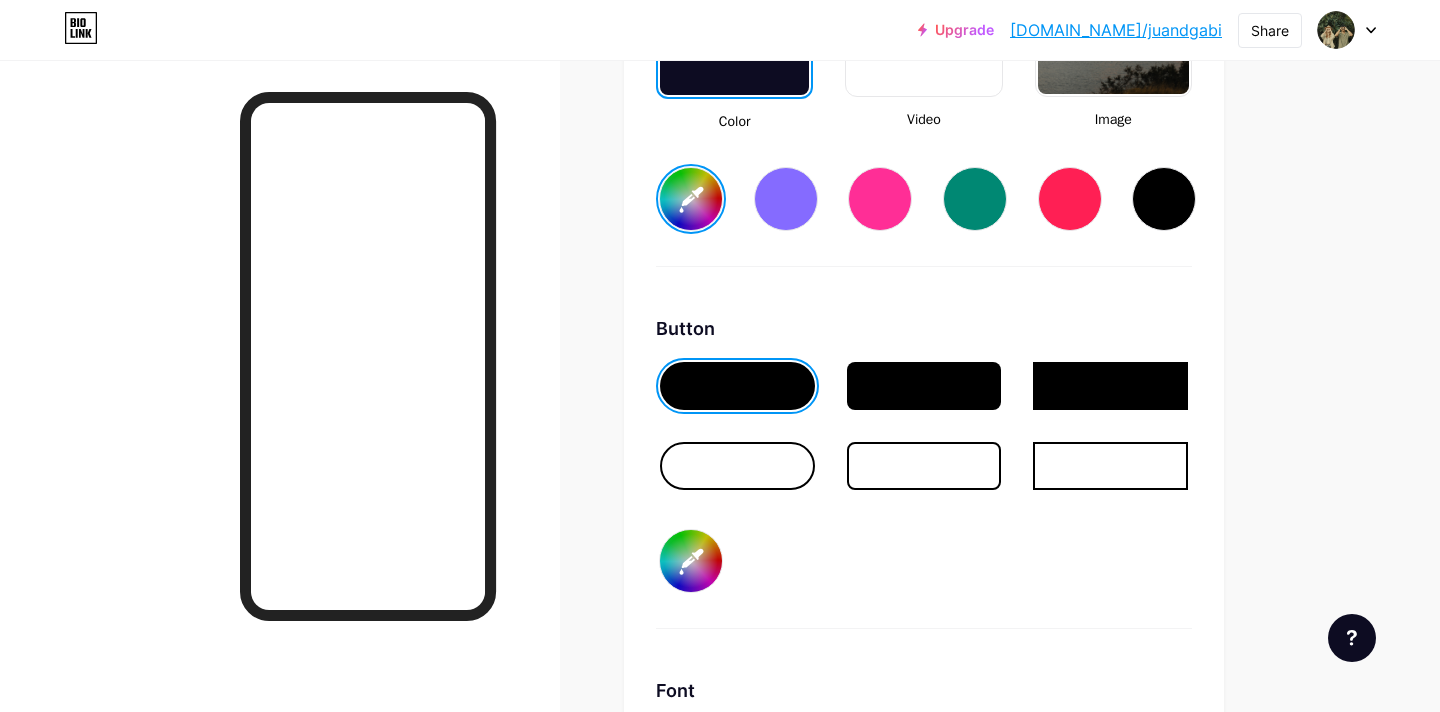 click at bounding box center (924, 386) 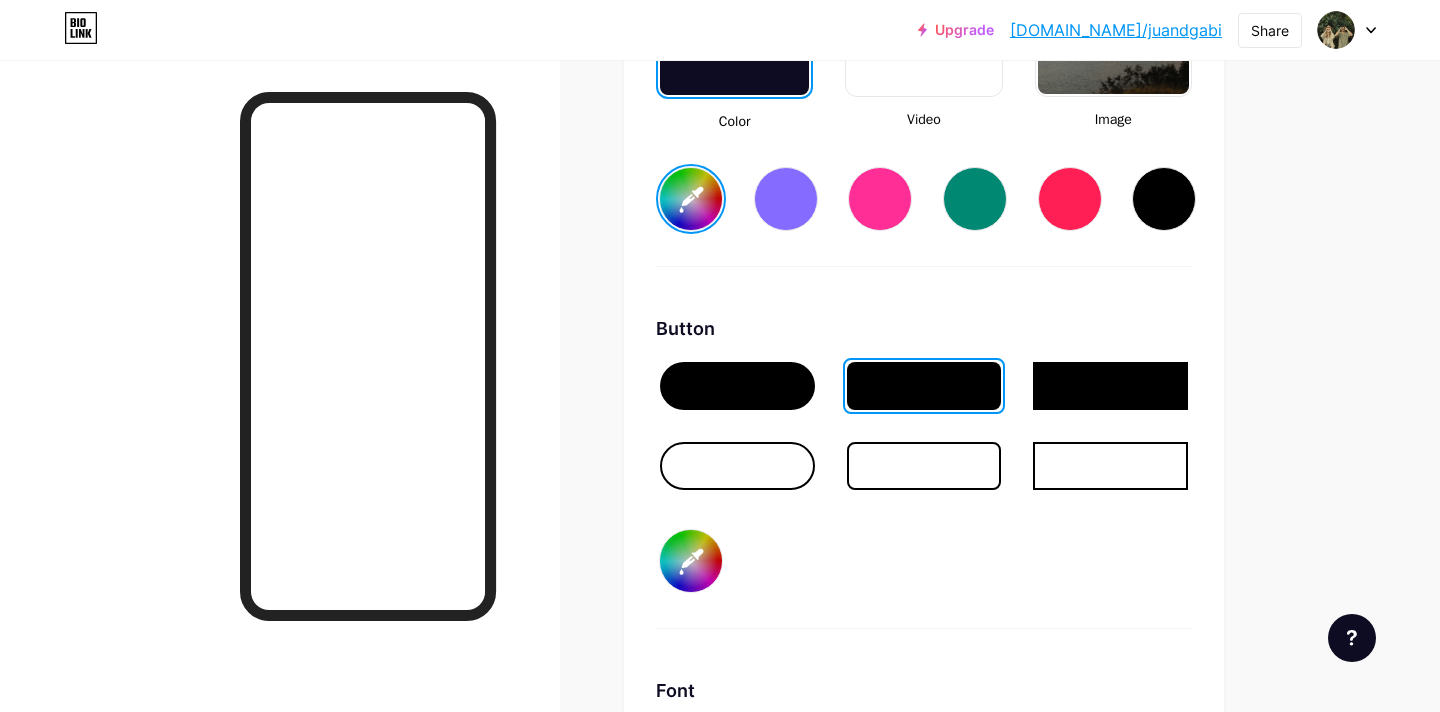 click on "#443516" at bounding box center [691, 561] 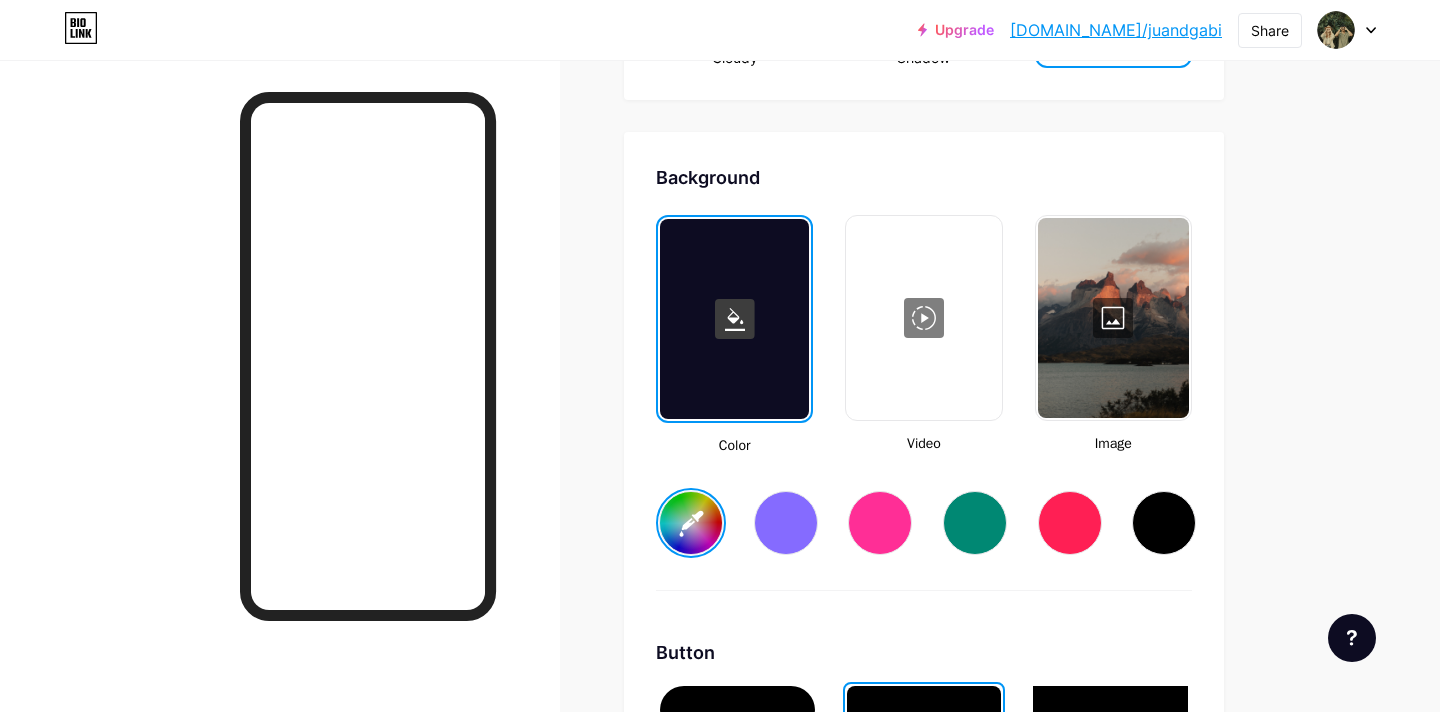 scroll, scrollTop: 2600, scrollLeft: 0, axis: vertical 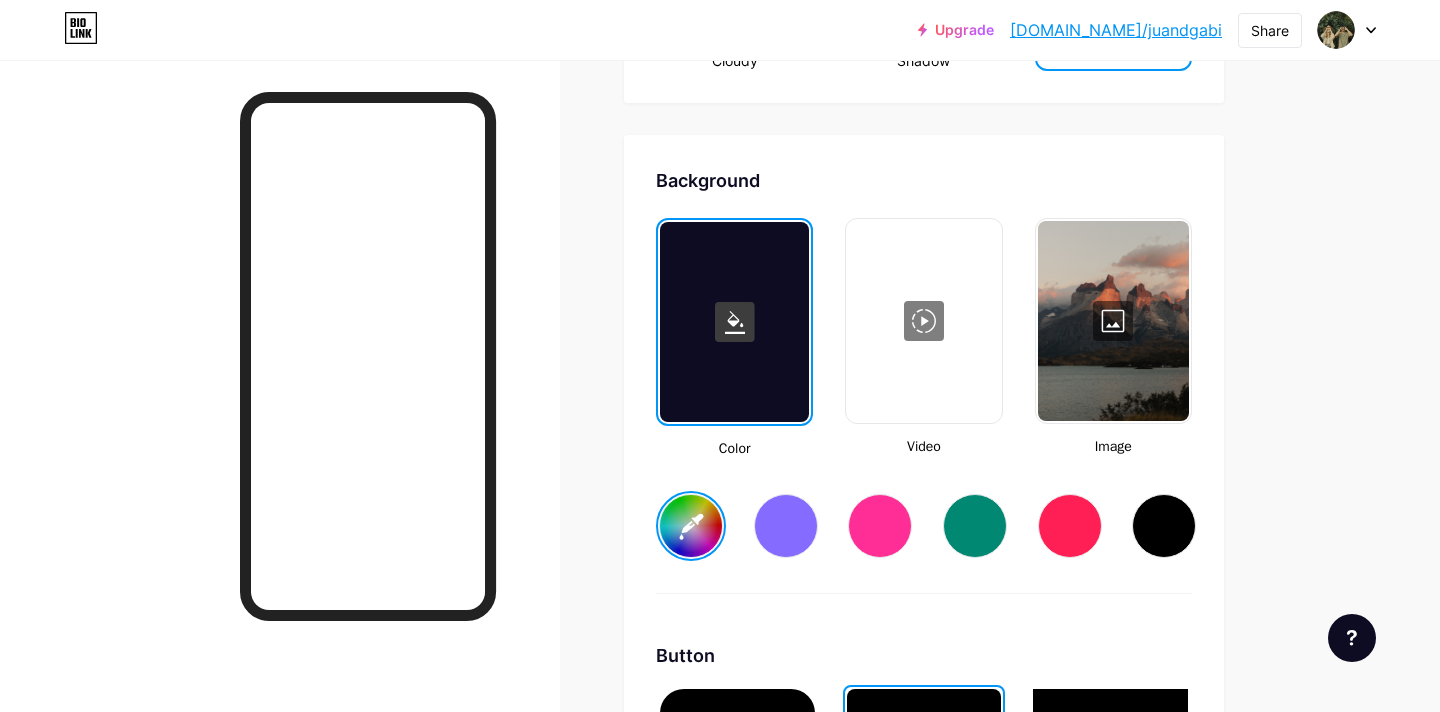 click on "#ebeae1" at bounding box center (691, 526) 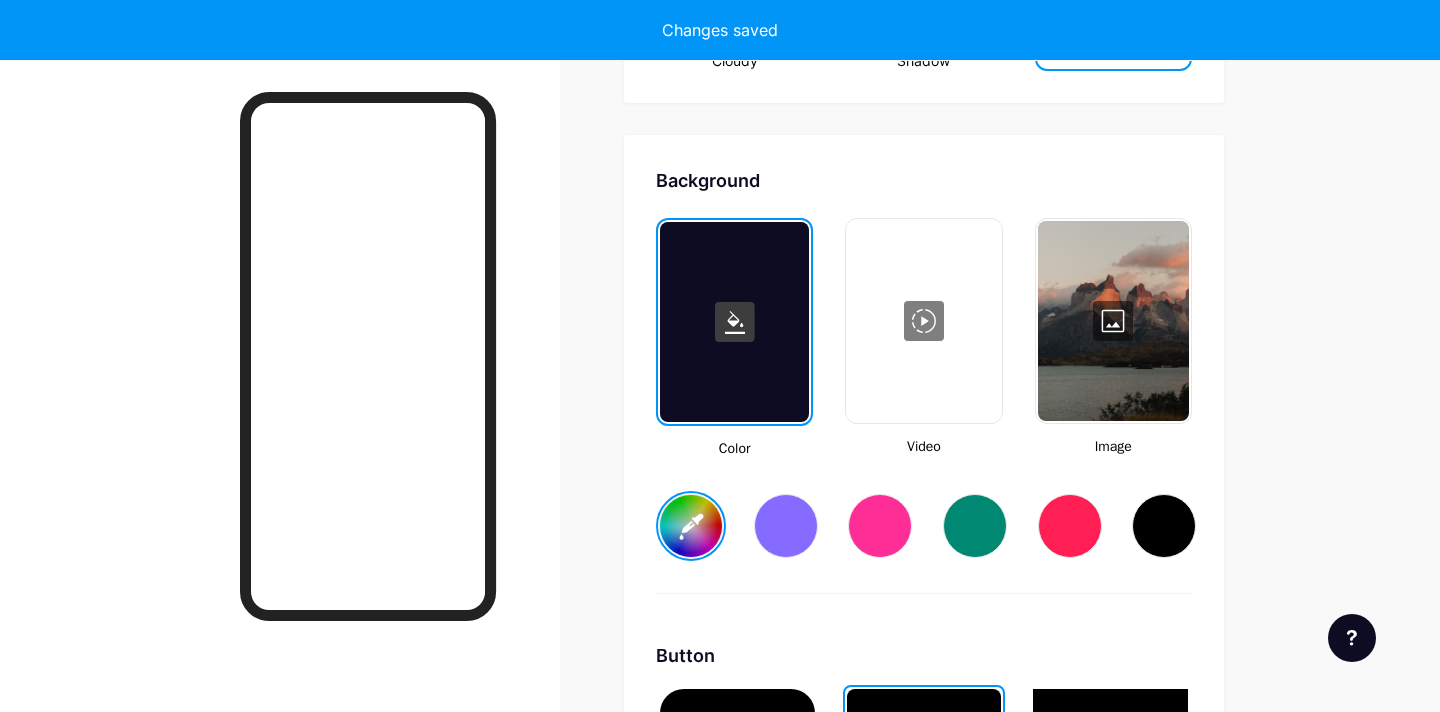 type on "#f9feef" 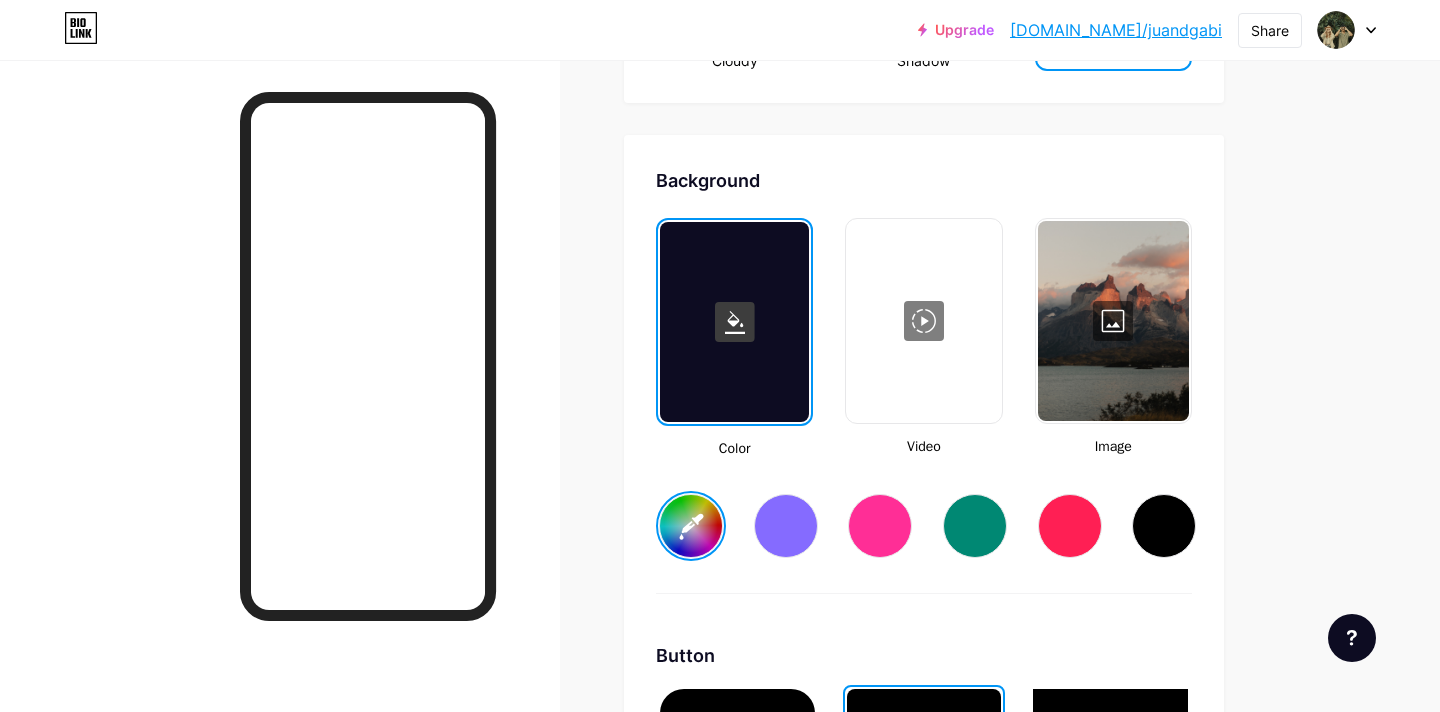 click on "Upgrade   [DOMAIN_NAME]/juandg...   [DOMAIN_NAME]/[PERSON_NAME]   Share               Switch accounts     JU and [PERSON_NAME]   [DOMAIN_NAME]/juandgabi       + Add a new page        Account settings   Logout   Link Copied
Links
Posts
Design
Subscribers
NEW
Stats
Settings     Profile   JU and GABI                       Themes   Link in bio   Blog   Shop       Basics       Carbon       Xmas 23       Pride       Glitch       Winter · Live       Glassy · Live       Chameleon · Live       Rainy Night · Live       Neon · Live       Summer       Retro       Strawberry · Live       Desert       Sunny       Autumn       Leaf       Clear Sky       Blush       Unicorn       Minimal       Cloudy       Shadow     Create your own           Changes saved     Background         Color           Video             Image           #f9feef     Button       #443516   Font   Inter Poppins EB Garamond TEKO BALSAMIQ SANS Kite One PT Sans Quicksand DM Sans" at bounding box center [720, -262] 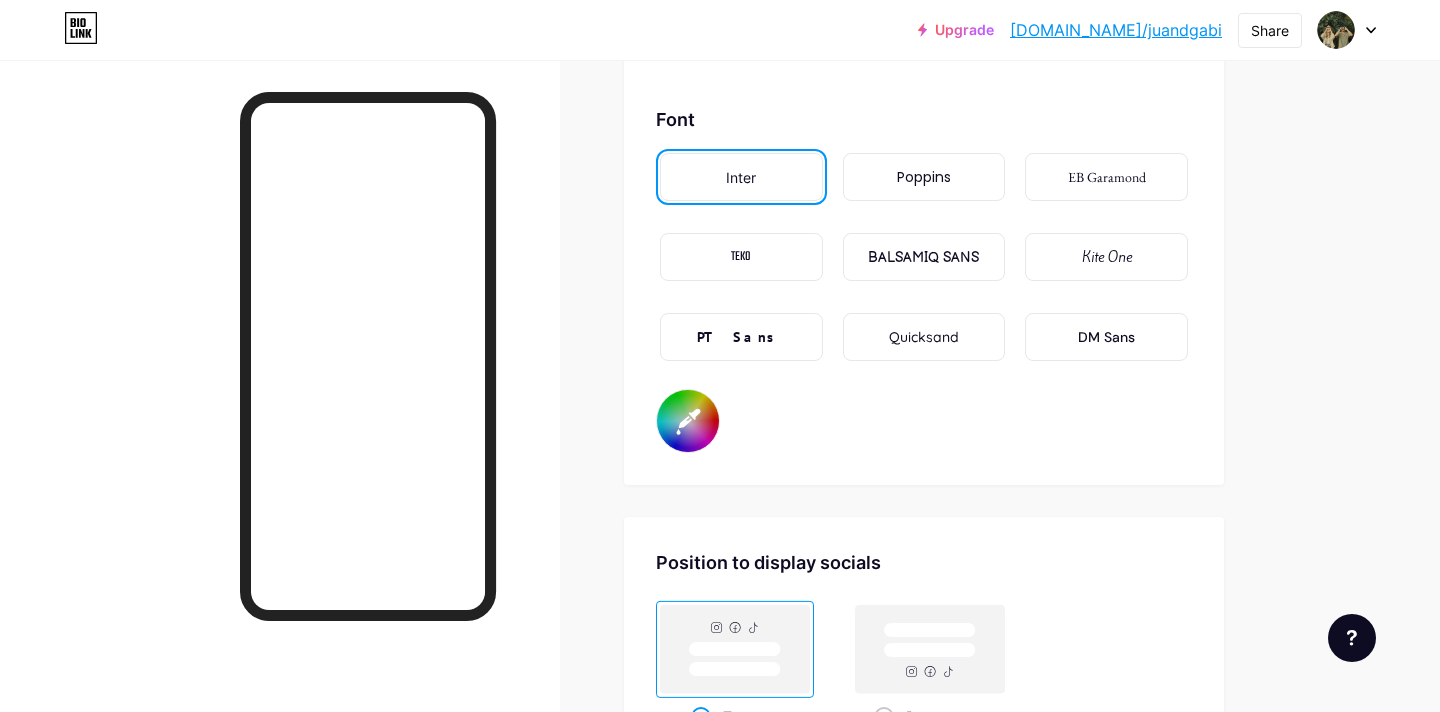 scroll, scrollTop: 3505, scrollLeft: 0, axis: vertical 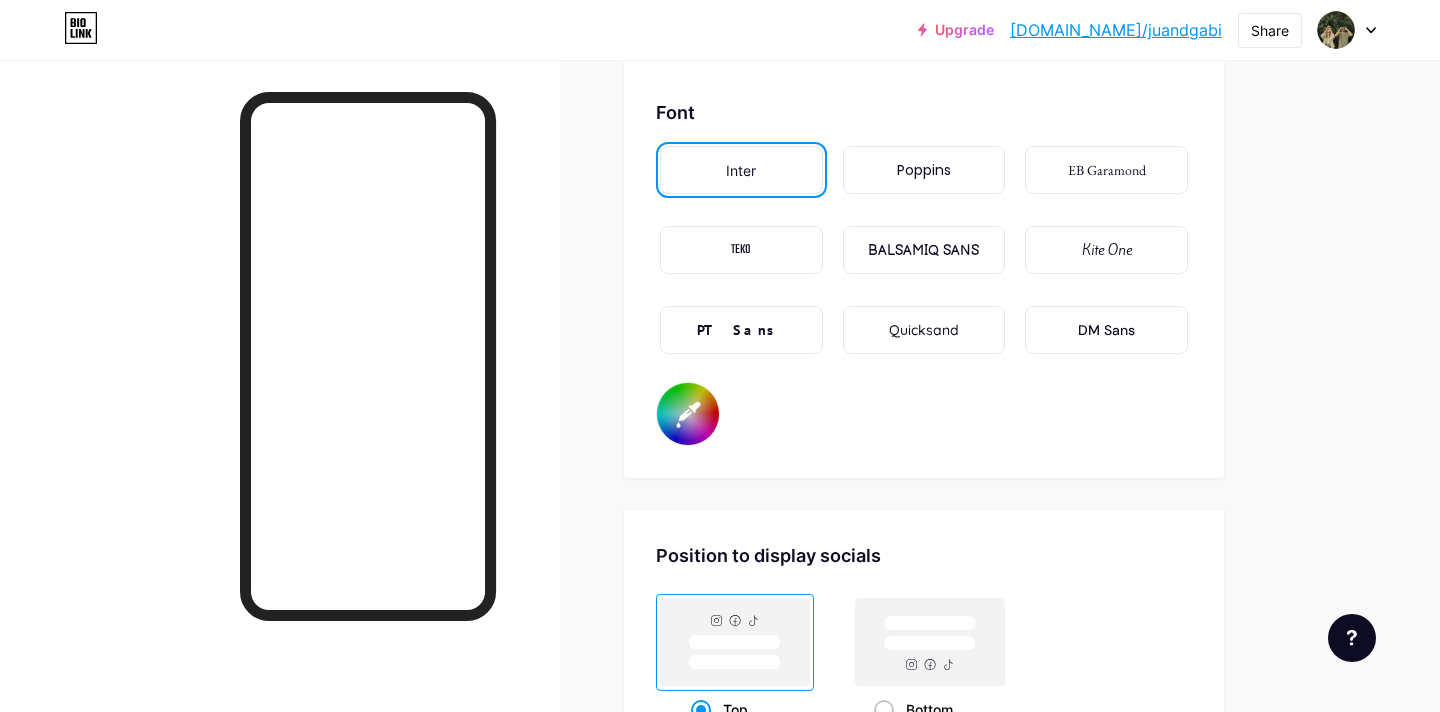 click on "#000000" at bounding box center (688, 414) 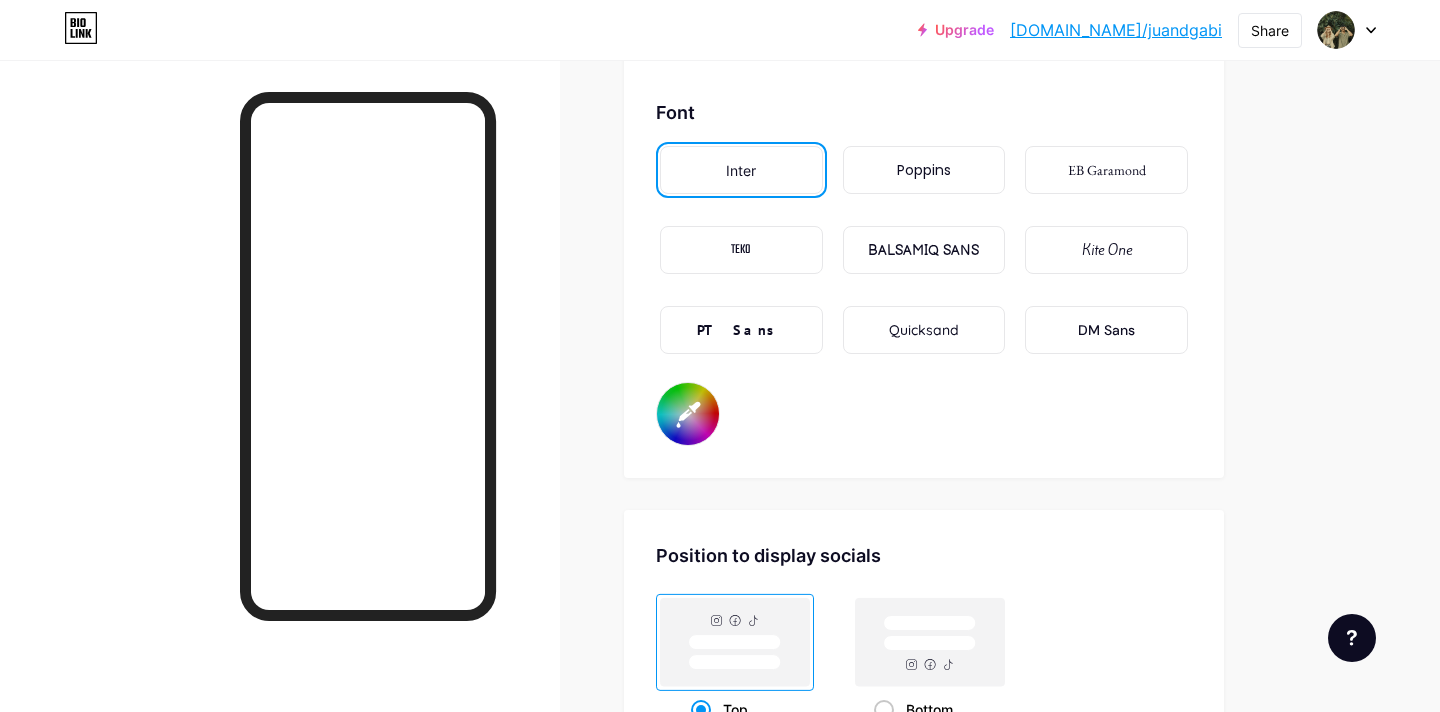 type on "#553d00" 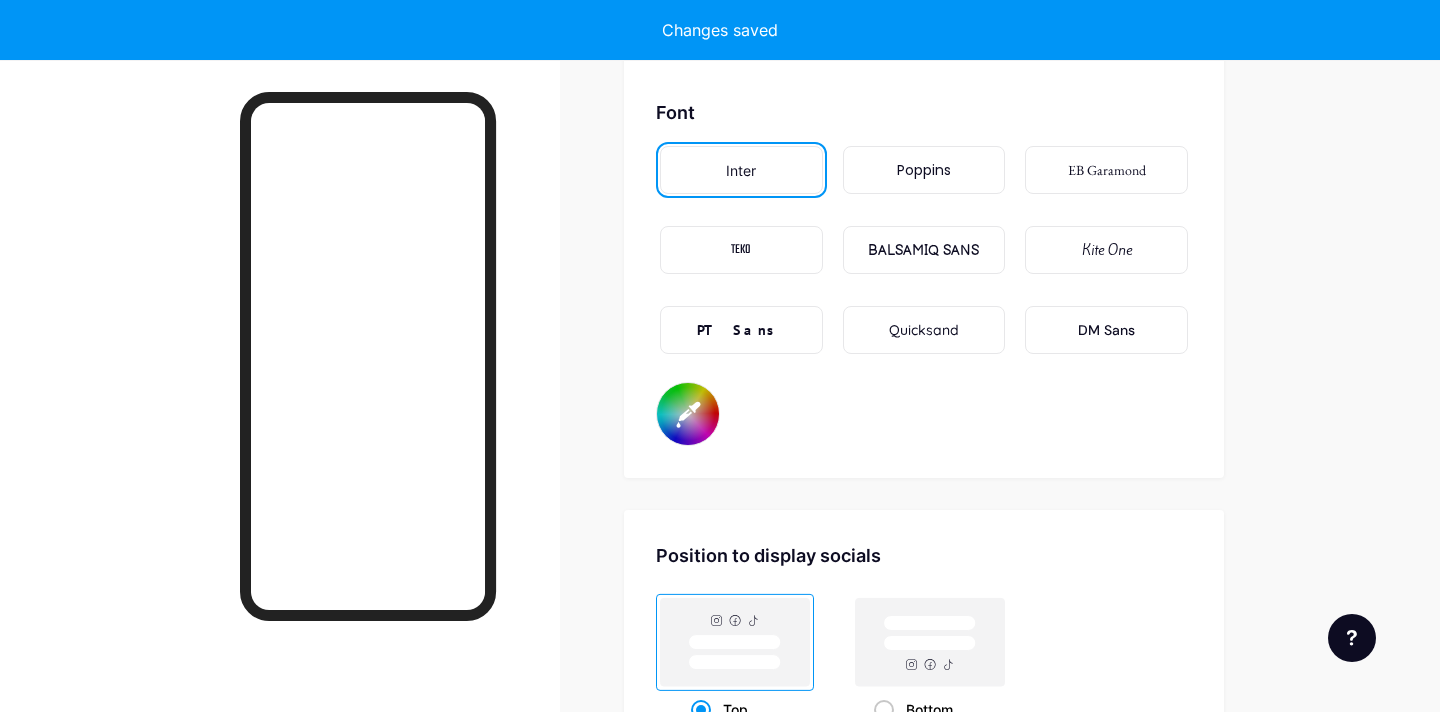 click on "#553d00" at bounding box center (688, 414) 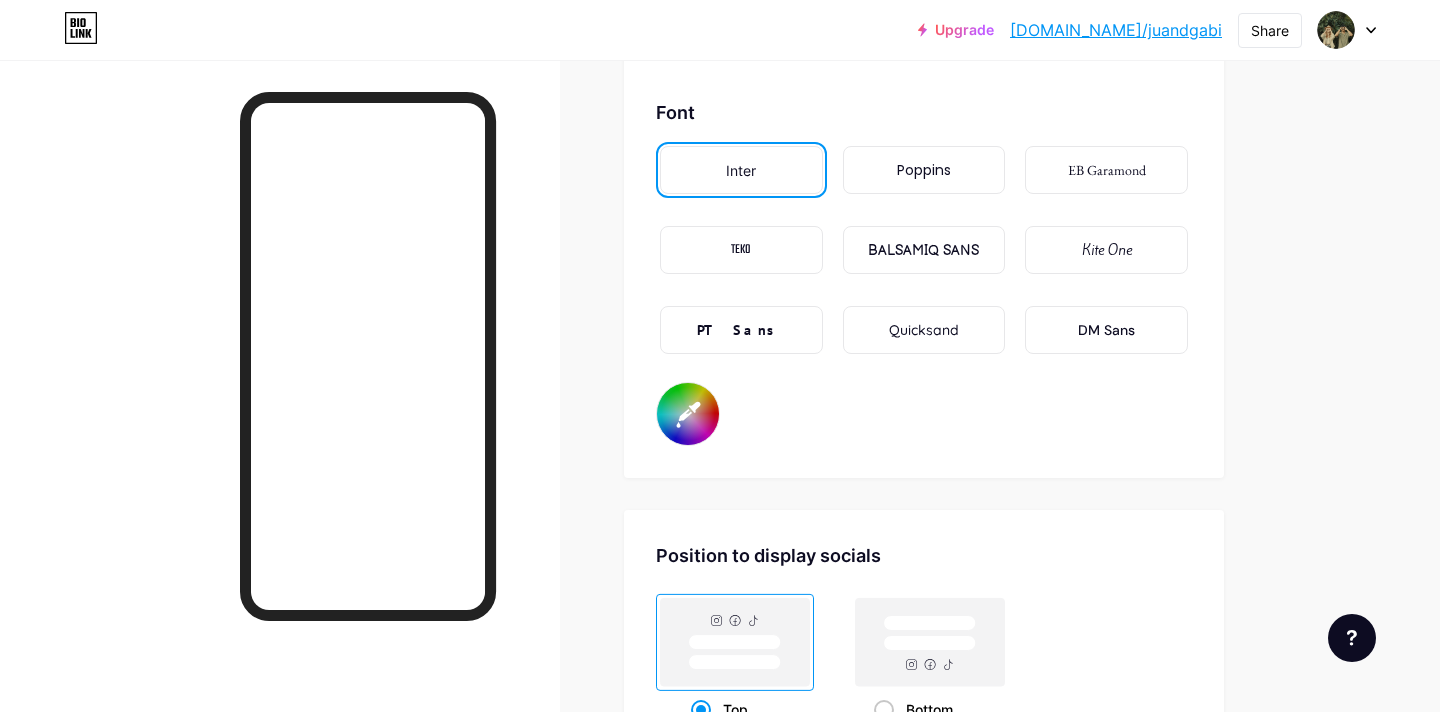 click on "Background         Color           Video             Image           #f9feef     Button       #443516   Font   Inter Poppins EB Garamond TEKO BALSAMIQ SANS Kite One PT Sans Quicksand DM Sans     #553d00   Changes saved" at bounding box center [924, -146] 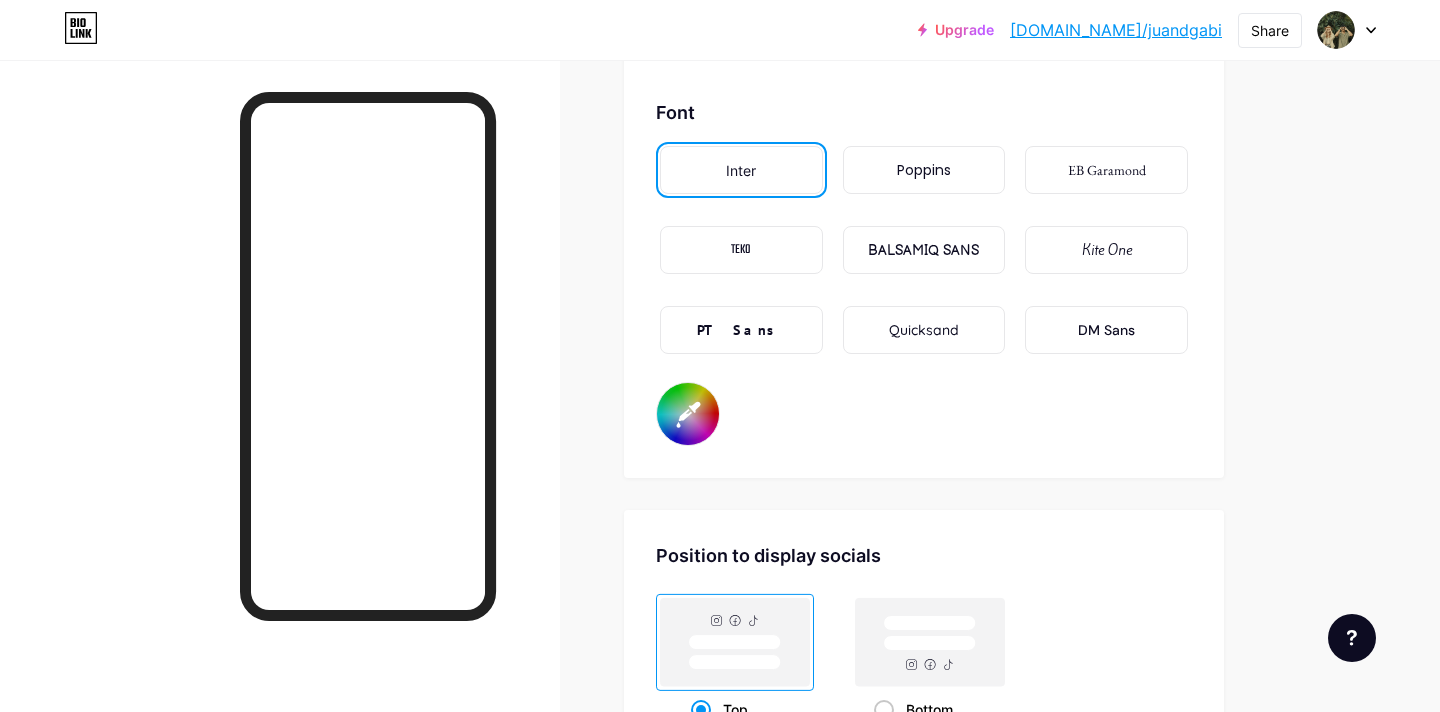 type on "#ffffff" 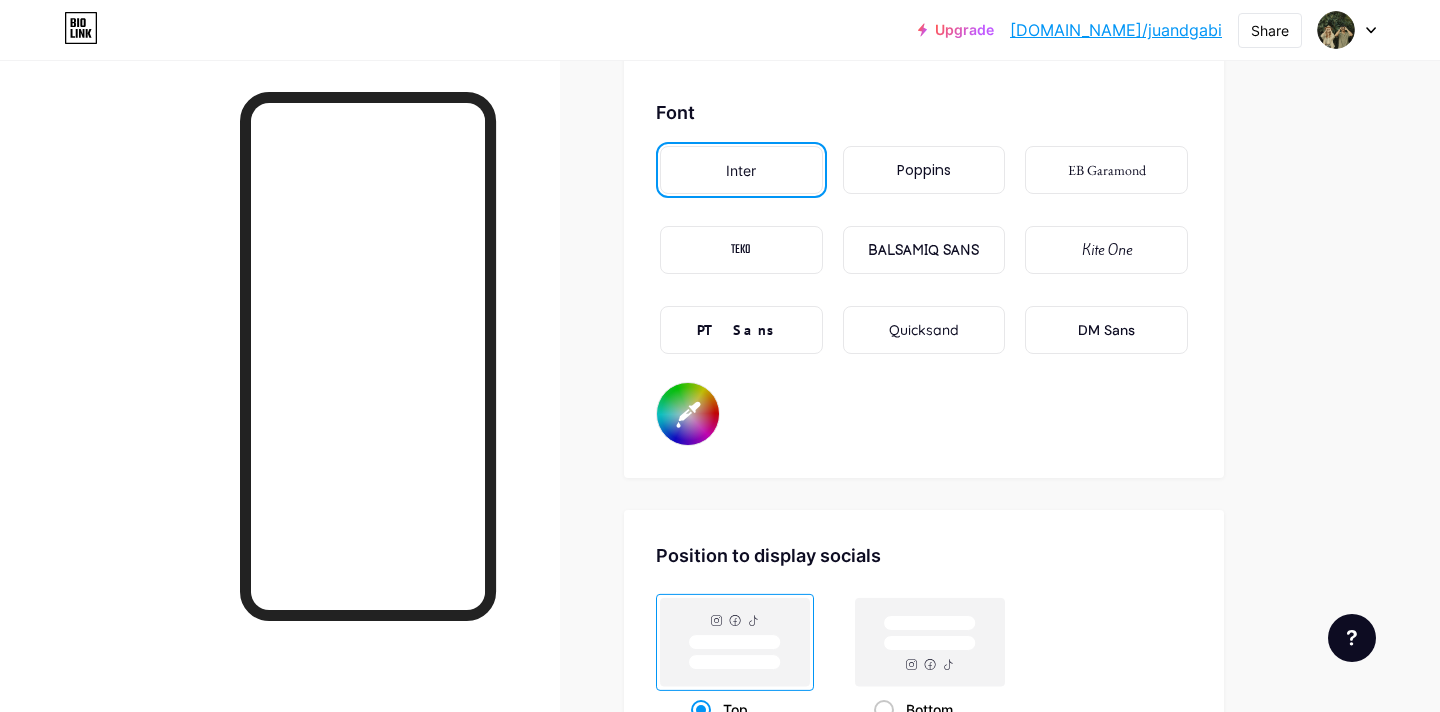 click on "TEKO" at bounding box center [741, 250] 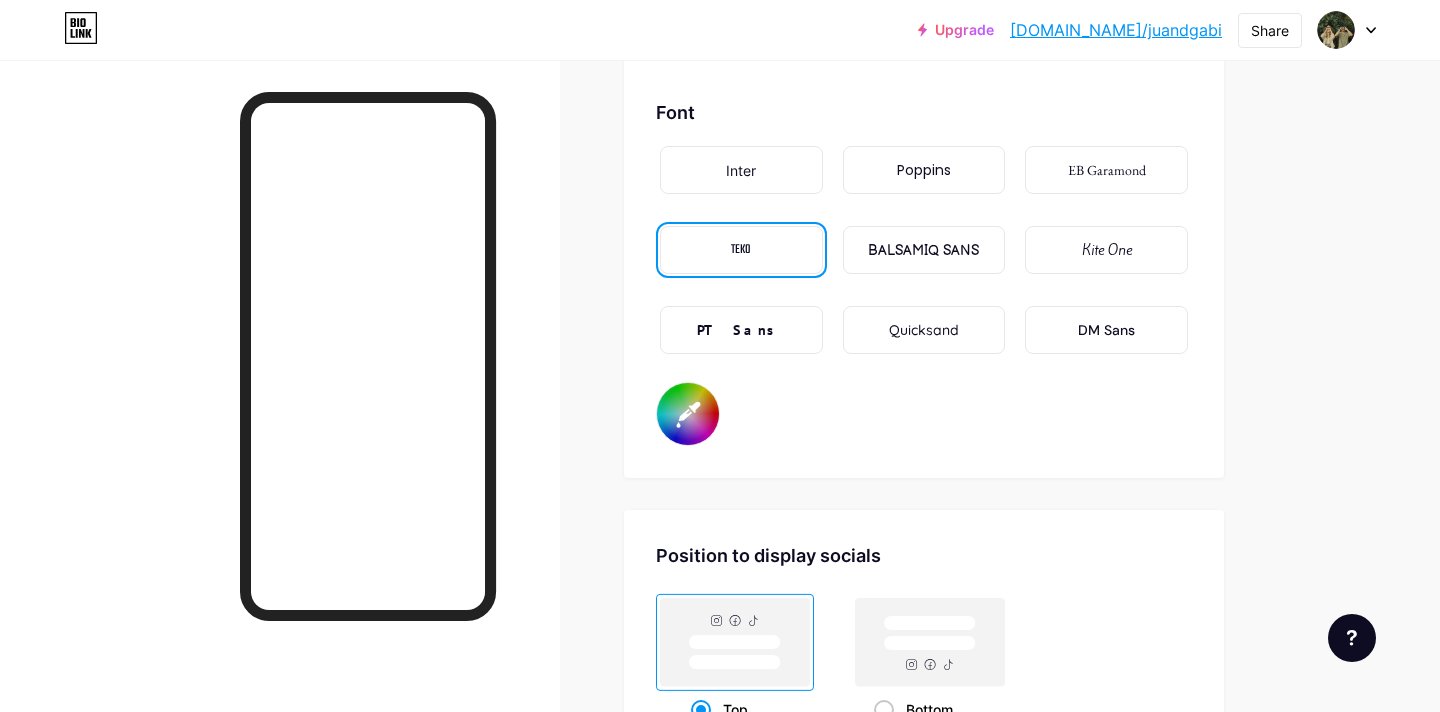 click on "Poppins" at bounding box center [924, 170] 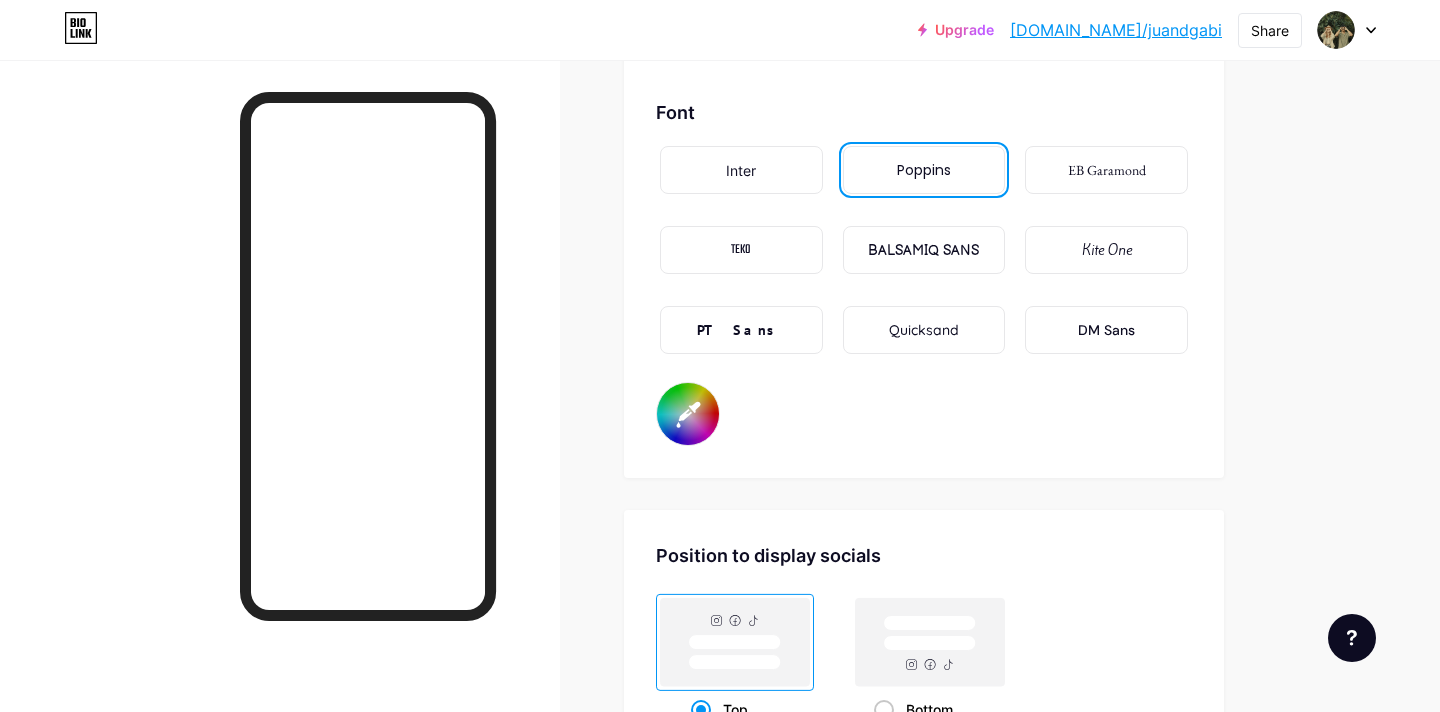 click on "BALSAMIQ SANS" at bounding box center [924, 250] 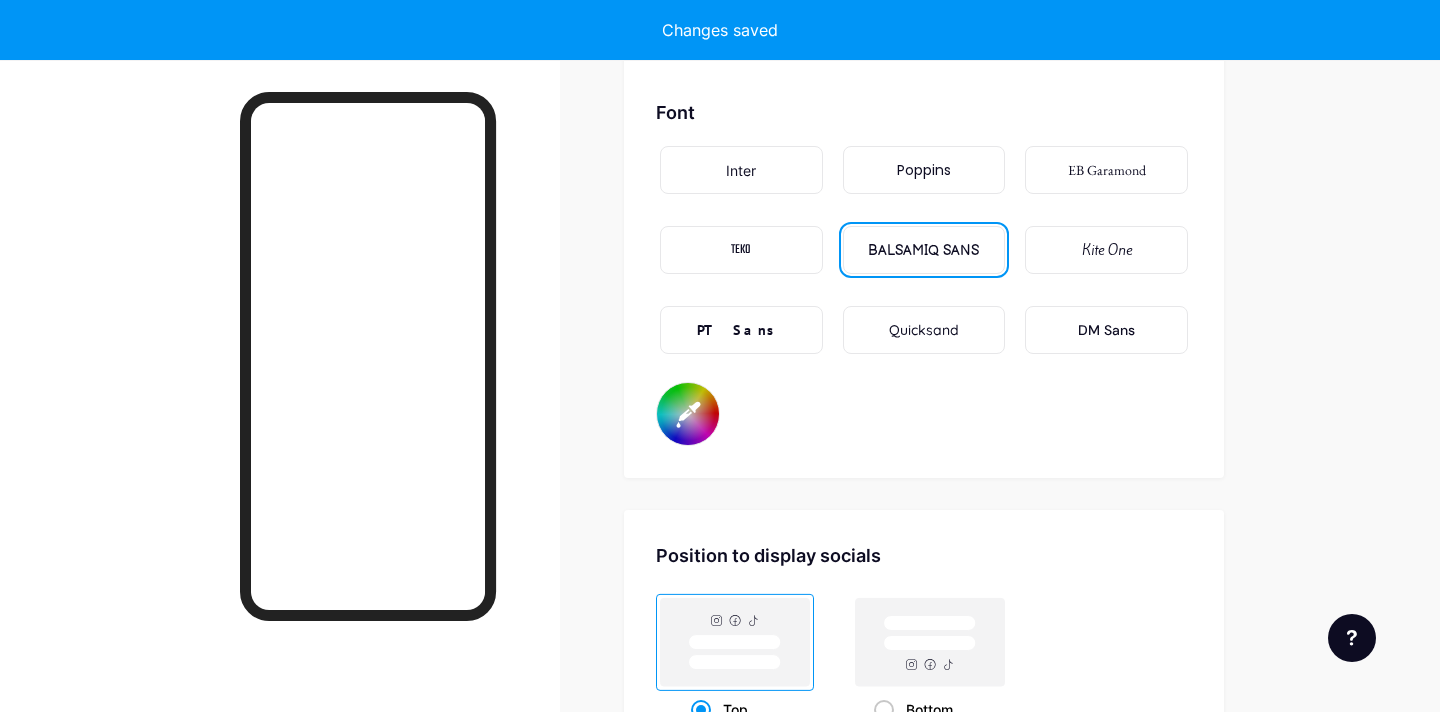 click on "DM Sans" at bounding box center [1106, 330] 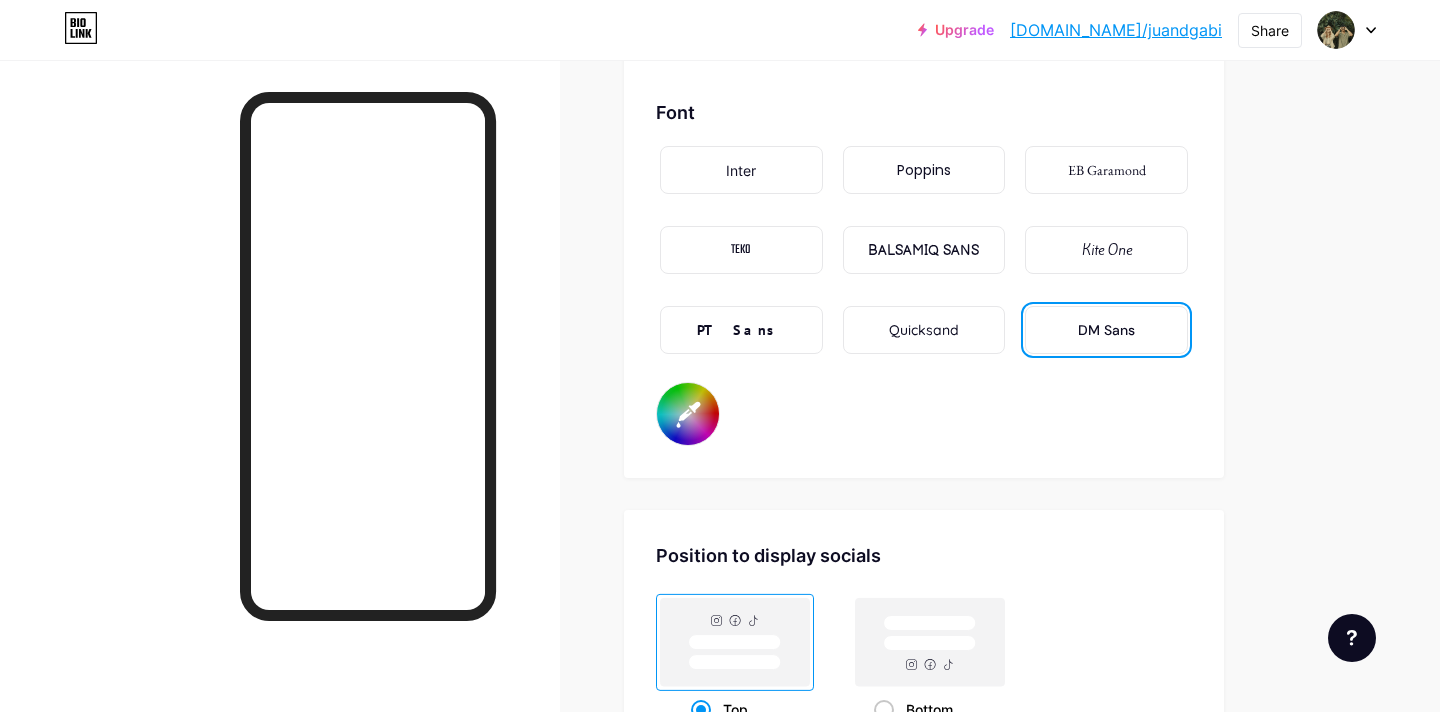 click on "Quicksand" at bounding box center [924, 330] 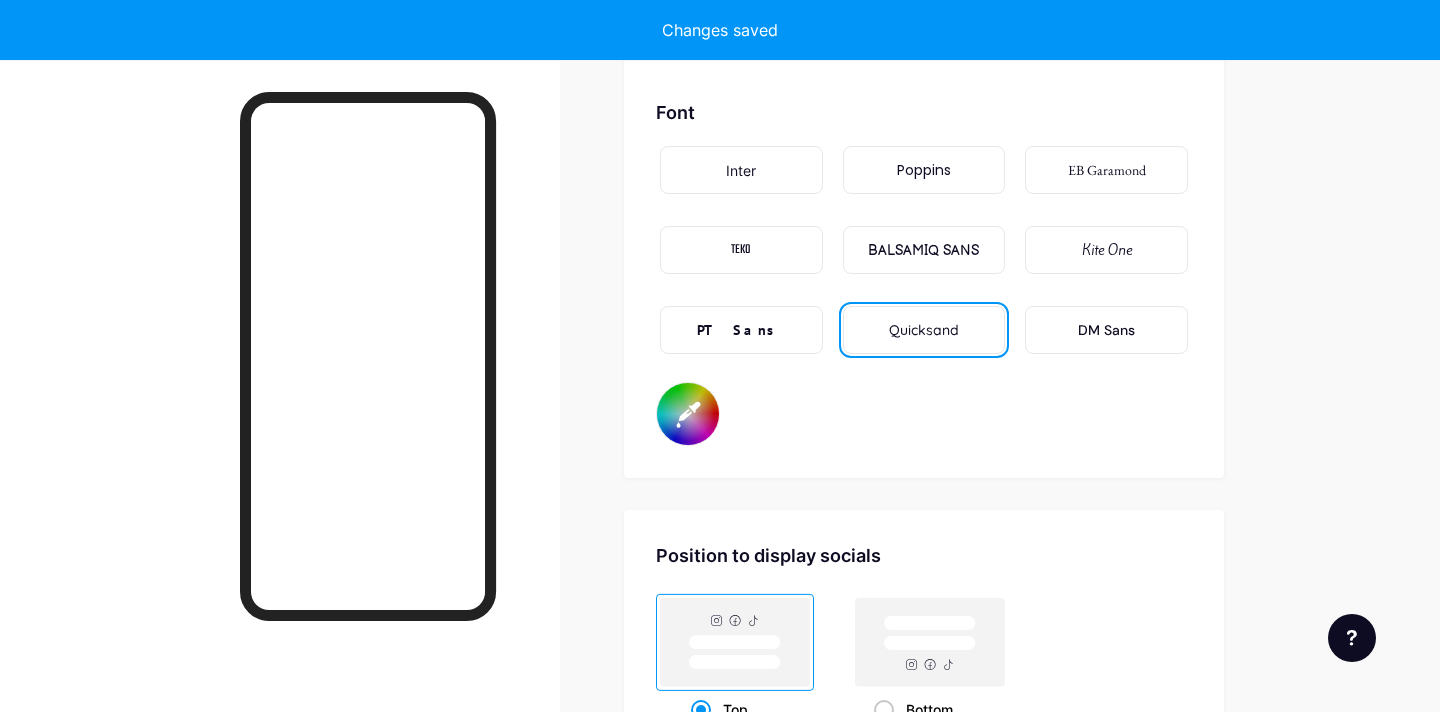click on "PT Sans" at bounding box center (741, 330) 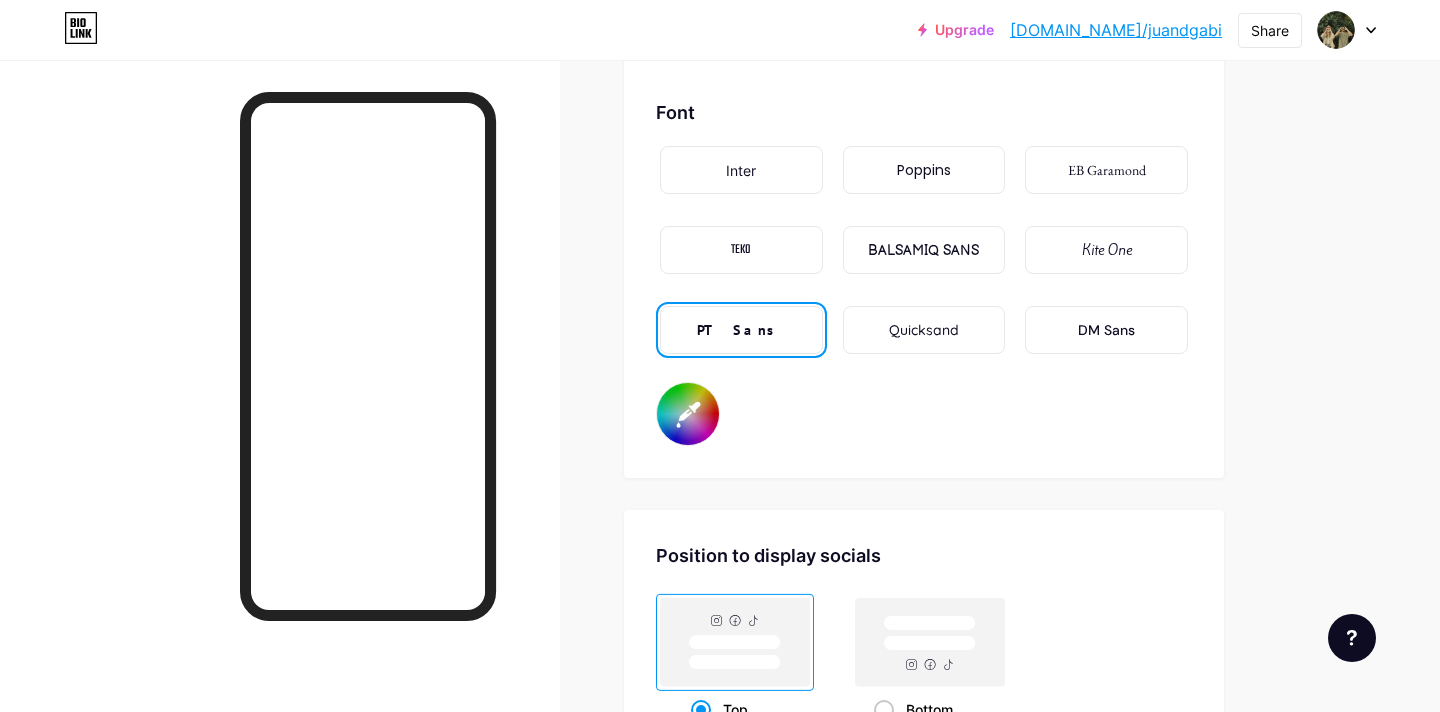 click on "Kite One" at bounding box center [1107, 250] 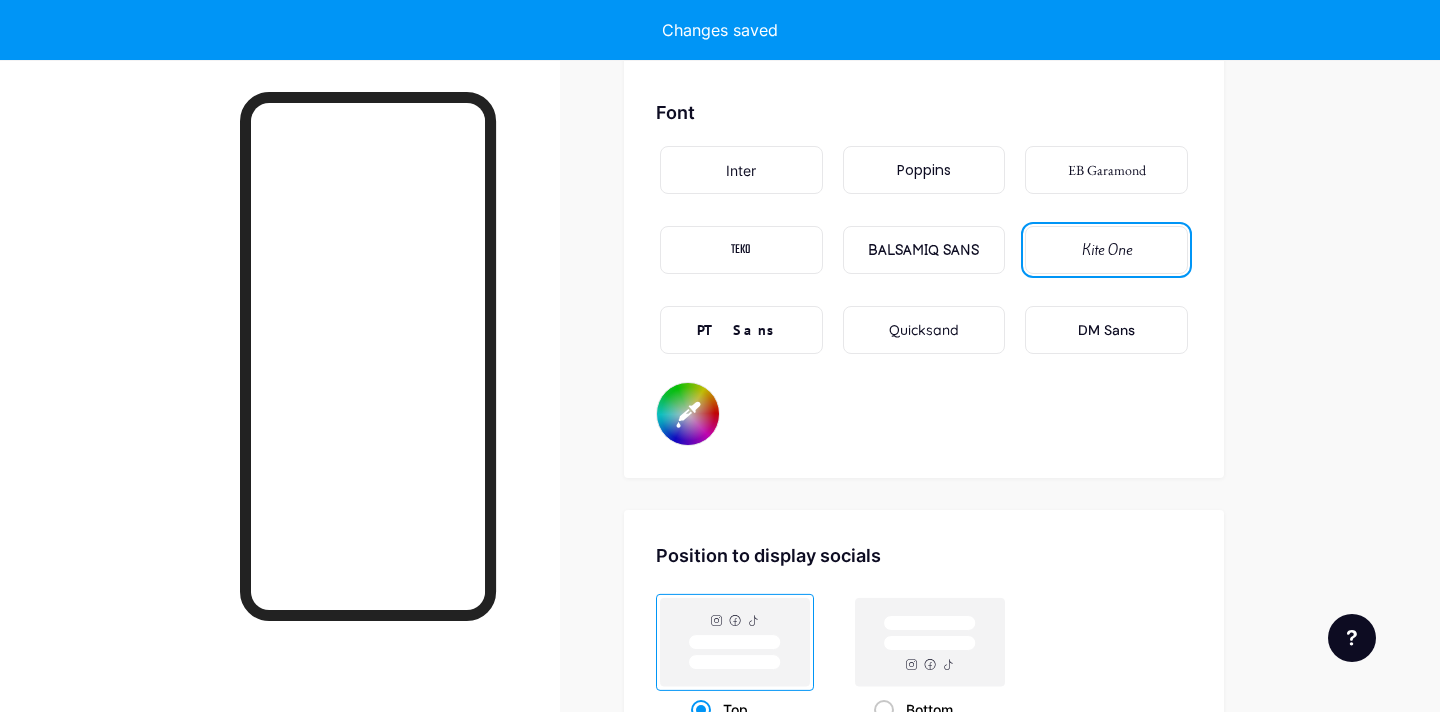 click on "TEKO" at bounding box center (741, 250) 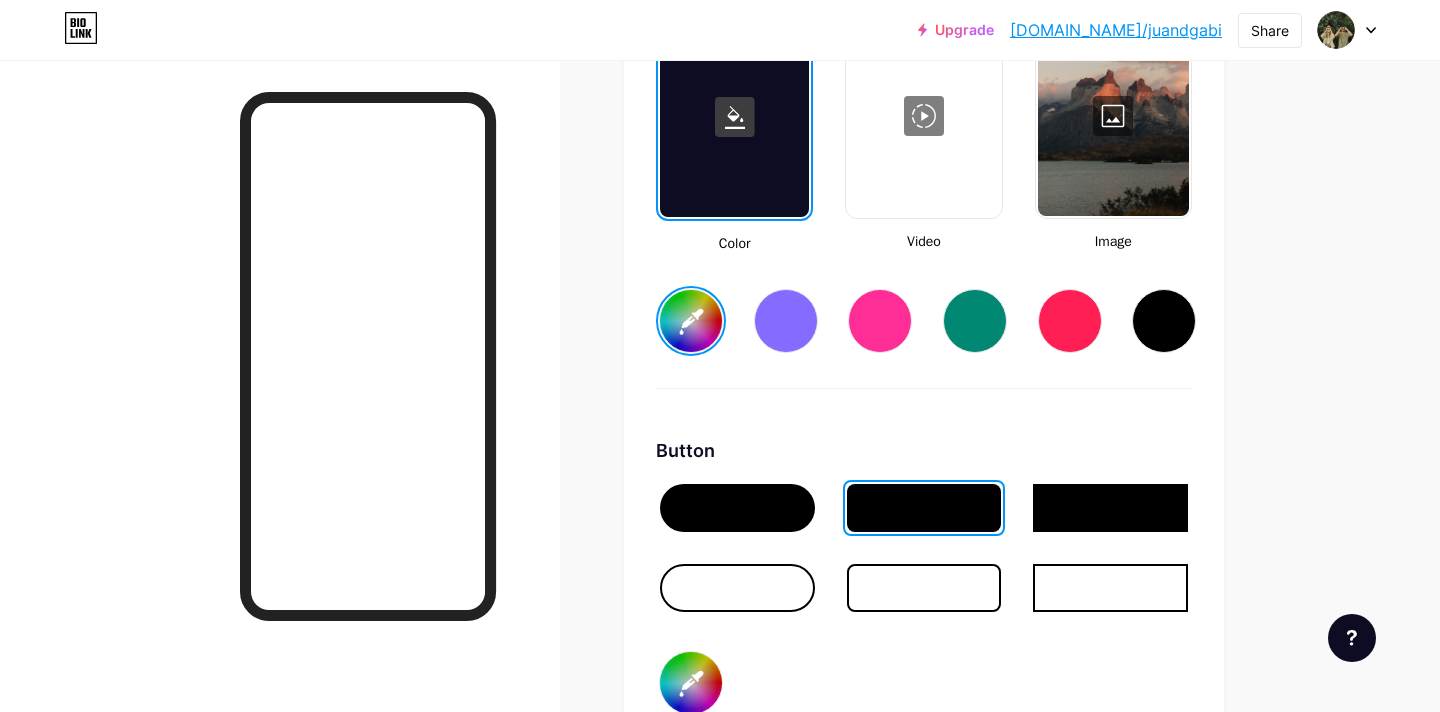 scroll, scrollTop: 2806, scrollLeft: 0, axis: vertical 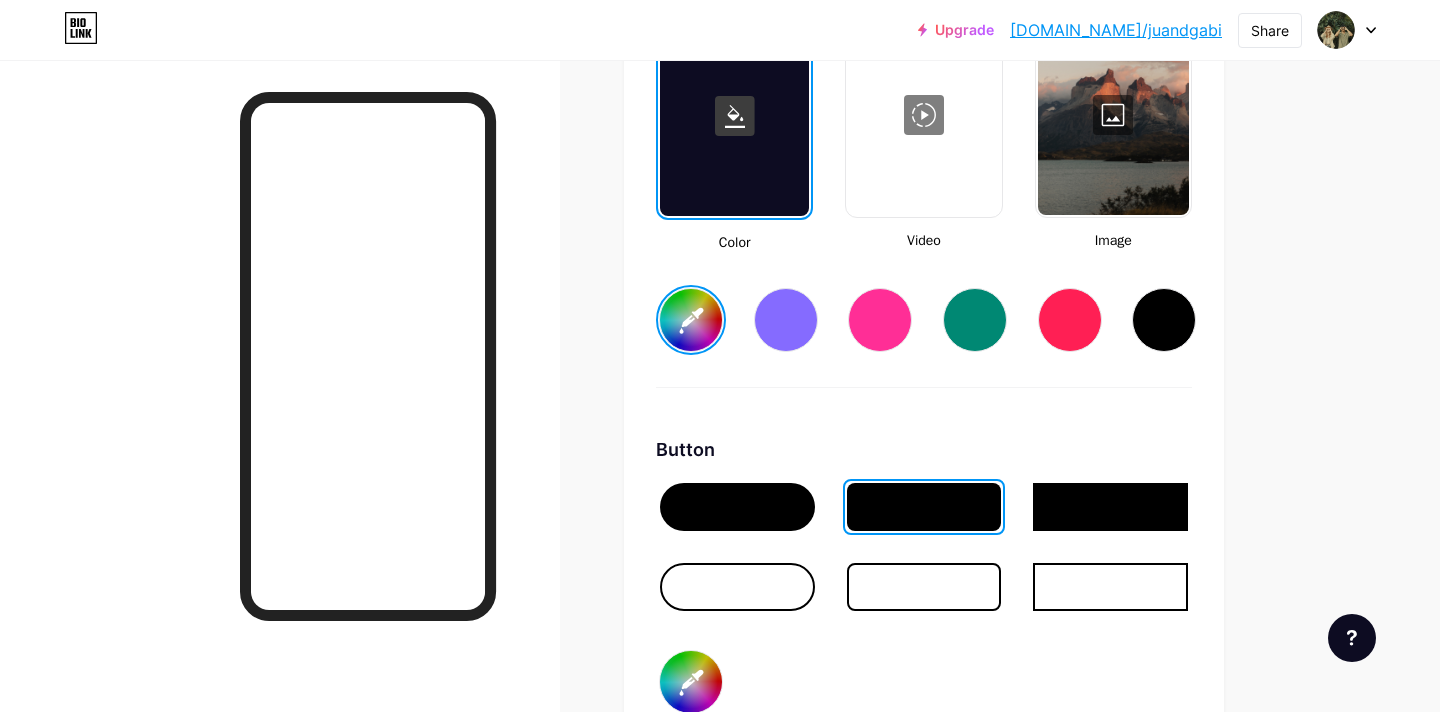 click on "#f9feef" at bounding box center (691, 320) 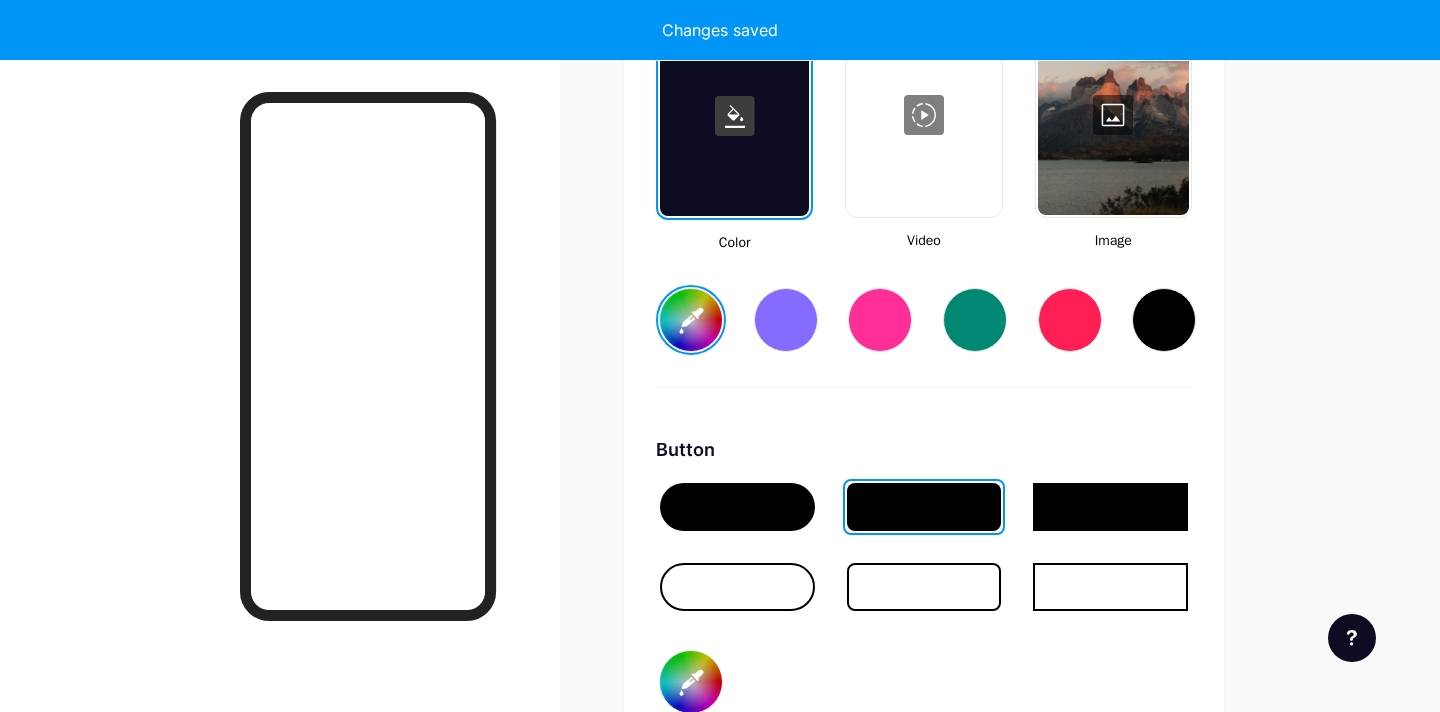 type on "#fefdf9" 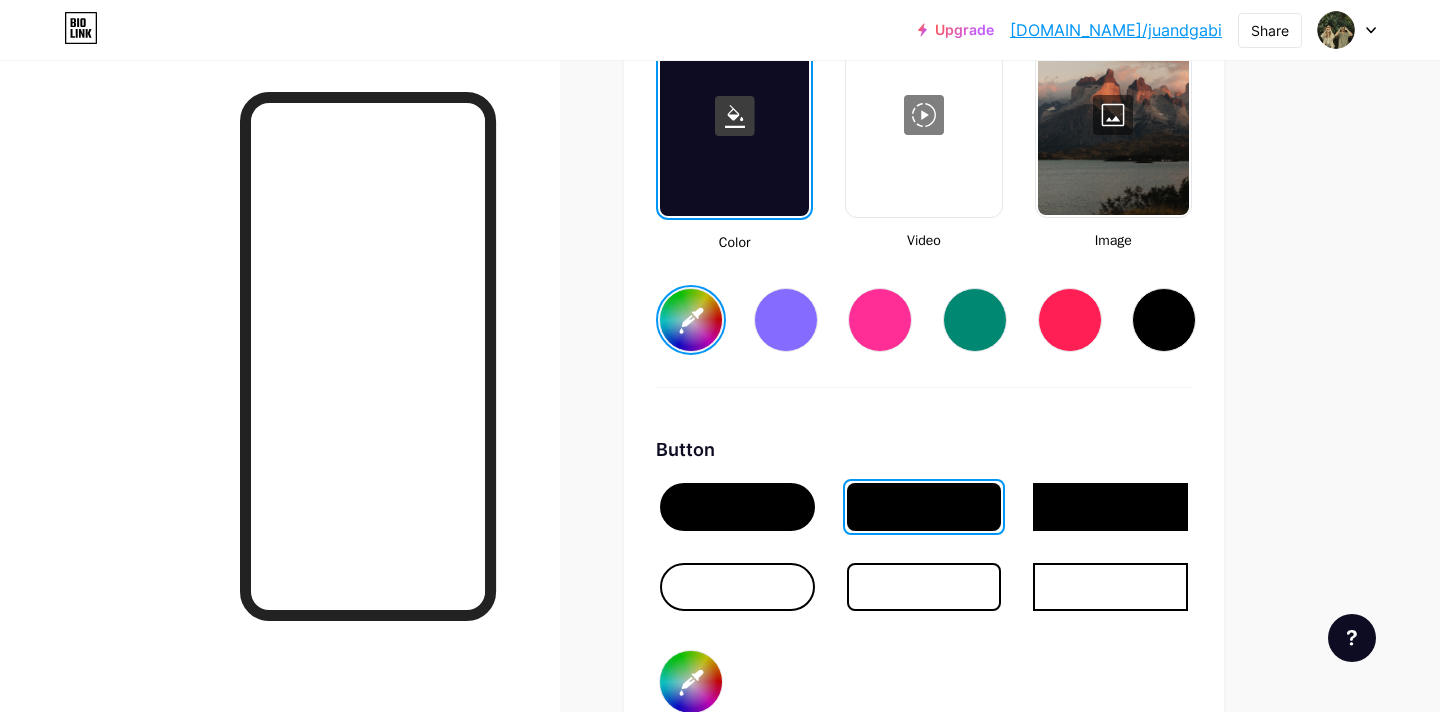 click on "Links
Posts
Design
Subscribers
NEW
Stats
Settings     Profile   JU and GABI                       Themes   Link in bio   Blog   Shop       Basics       Carbon       Xmas 23       Pride       Glitch       Winter · Live       Glassy · Live       Chameleon · Live       Rainy Night · Live       Neon · Live       Summer       Retro       Strawberry · Live       Desert       Sunny       Autumn       Leaf       Clear Sky       Blush       Unicorn       Minimal       Cloudy       Shadow     Create your own           Changes saved     Background         Color           Video             Image           #fefdf9     Button       #443516   Font   Inter Poppins EB Garamond TEKO BALSAMIQ SANS Kite One PT Sans Quicksand DM Sans     #ffffff   Changes saved     Position to display socials                 Top                     Bottom
Disable Bio Link branding
[PERSON_NAME] the Bio Link branding from homepage" at bounding box center [654, -438] 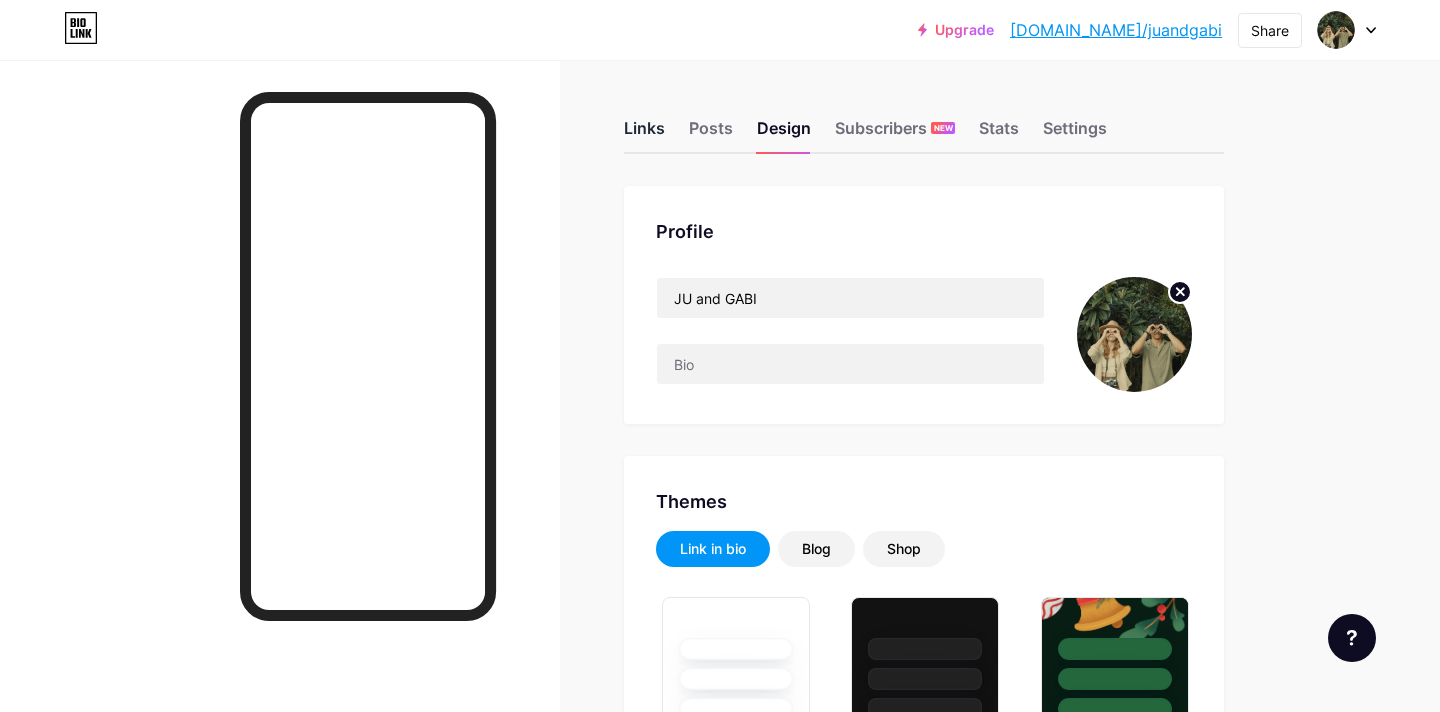 scroll, scrollTop: -1, scrollLeft: 0, axis: vertical 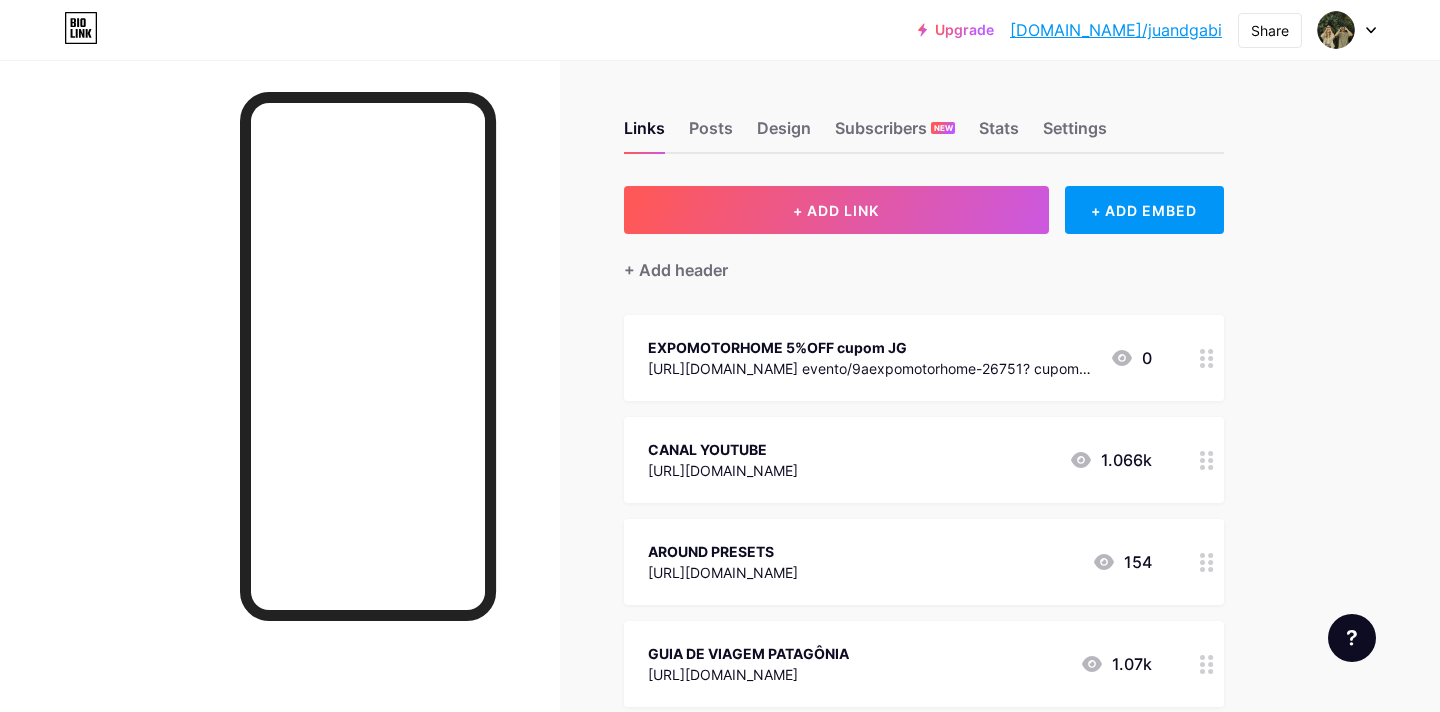 click on "EXPOMOTORHOME 5%OFF cupom JG" at bounding box center (871, 347) 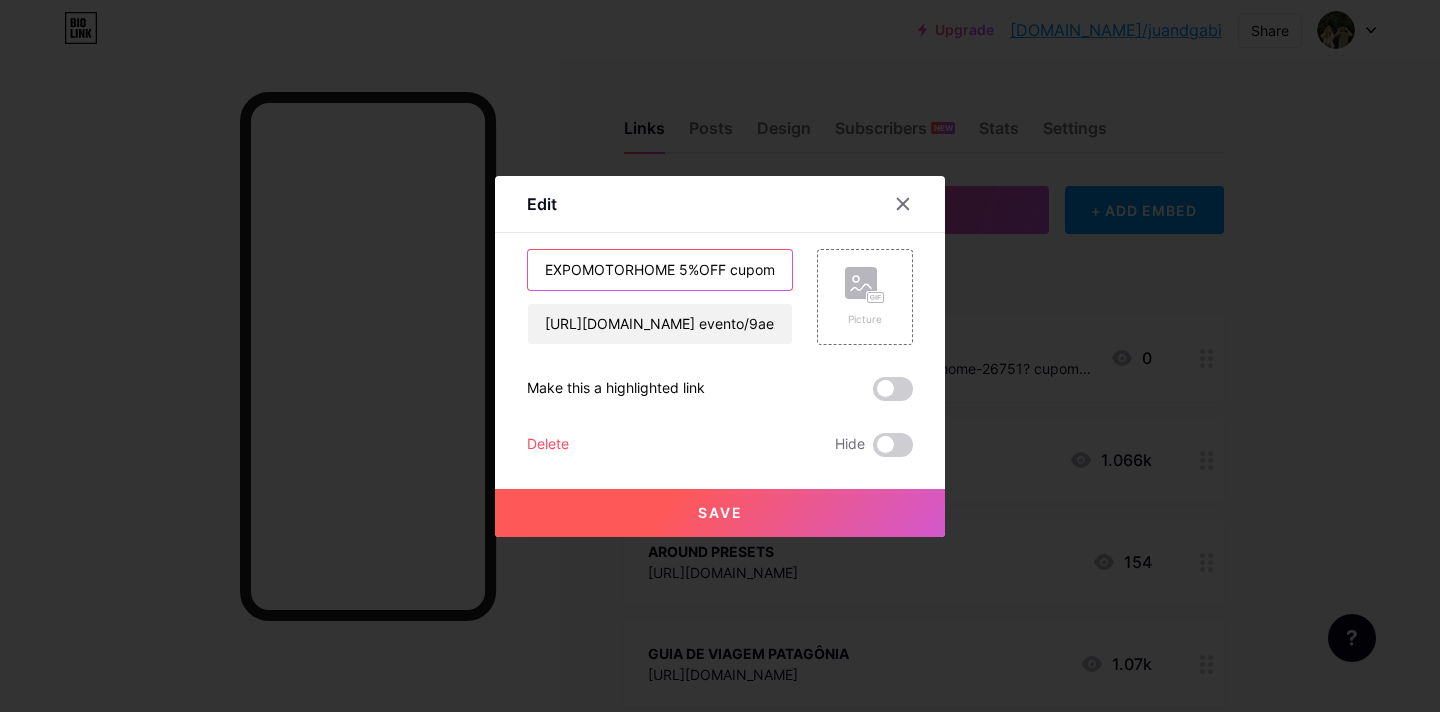 click on "EXPOMOTORHOME 5%OFF cupom JG" at bounding box center (660, 270) 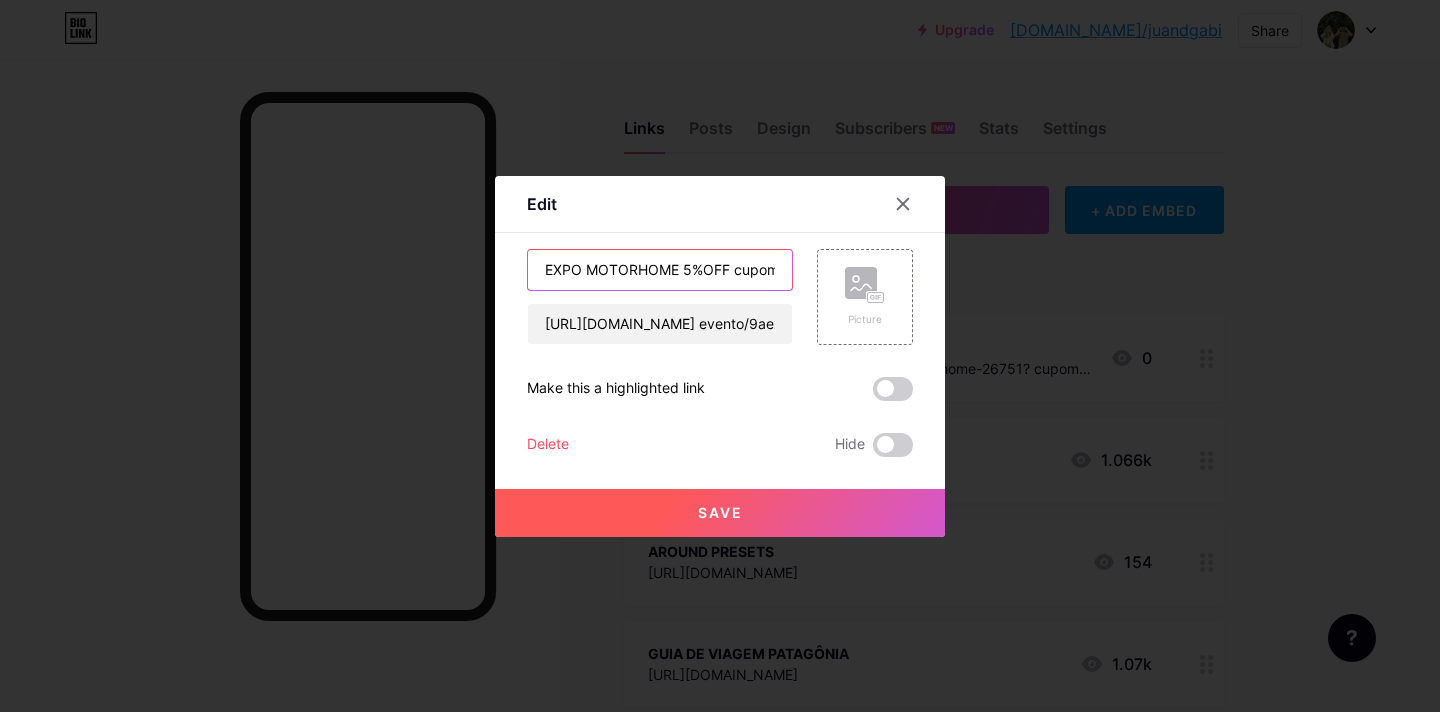 click on "EXPO MOTORHOME 5%OFF cupom JG" at bounding box center [660, 270] 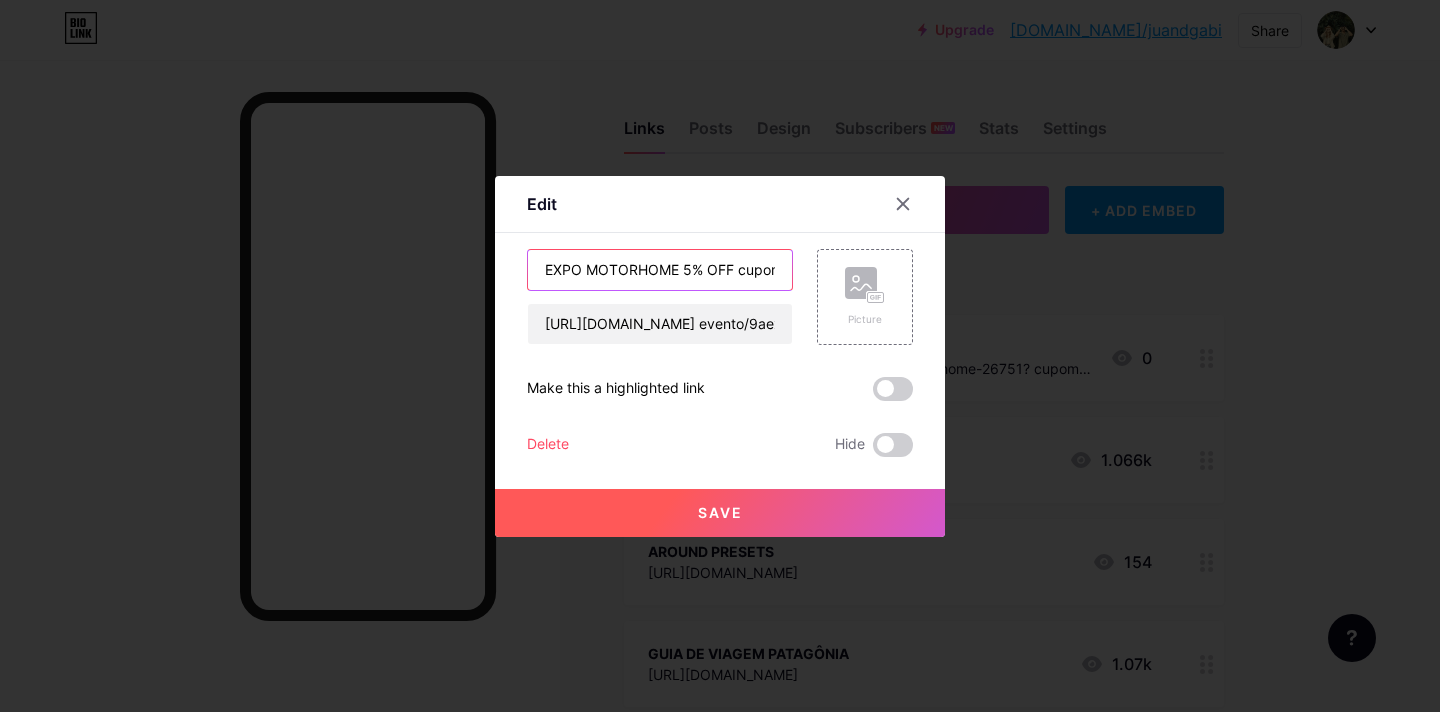 type on "EXPO MOTORHOME 5% OFF cupom JG" 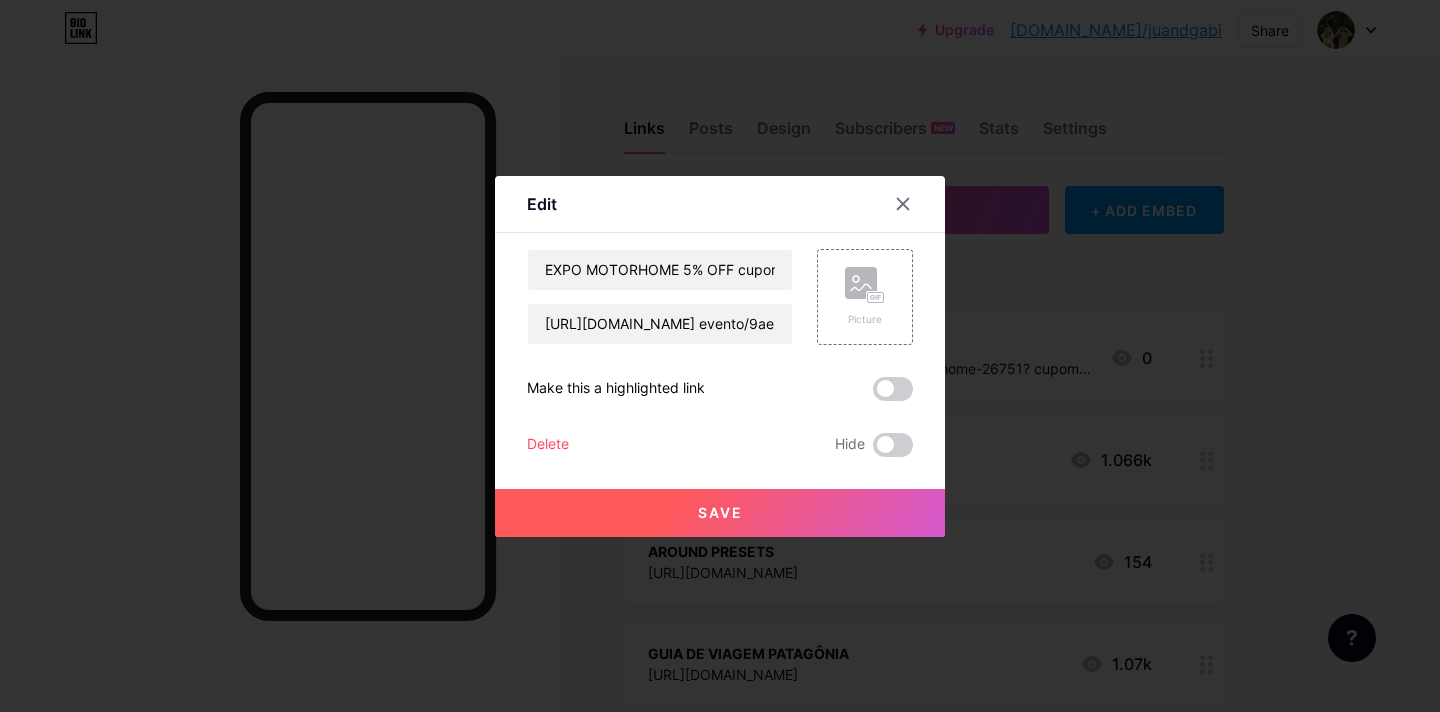 click on "Save" at bounding box center (720, 513) 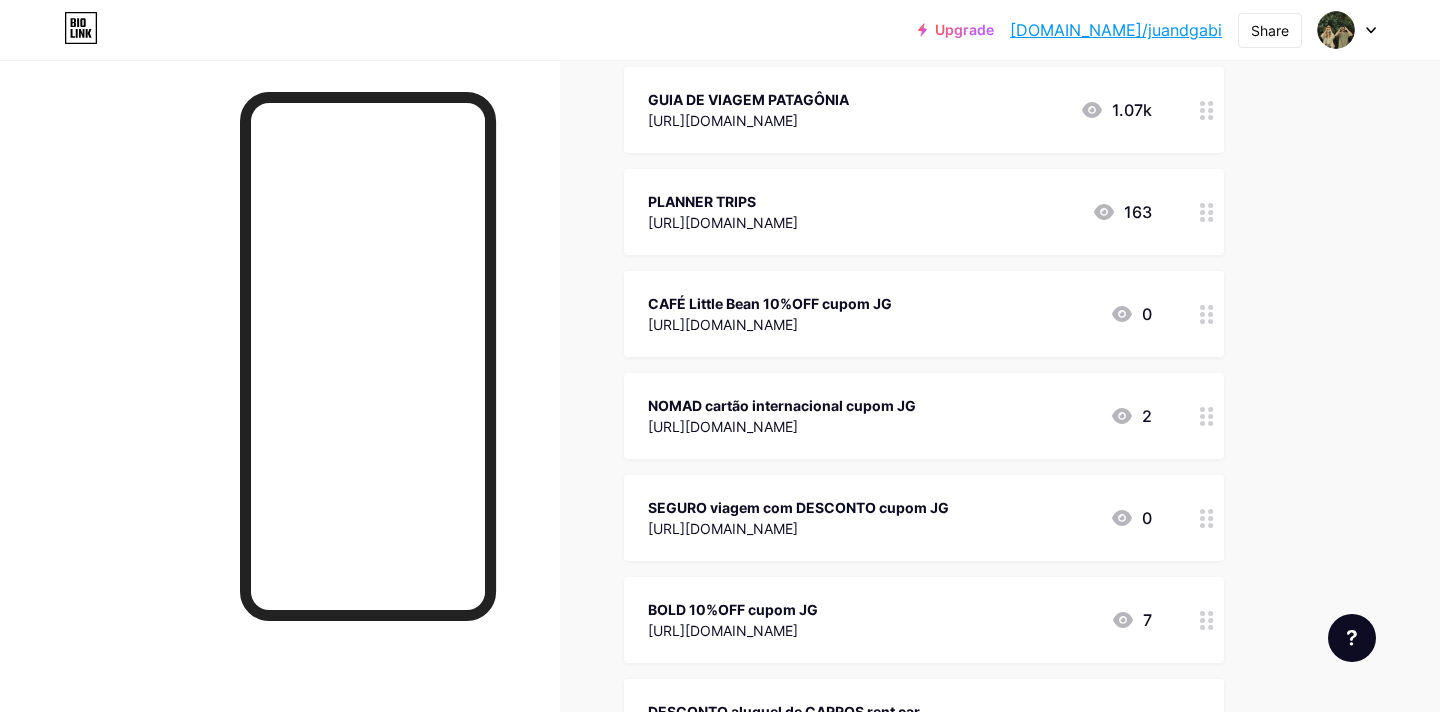 scroll, scrollTop: 597, scrollLeft: 0, axis: vertical 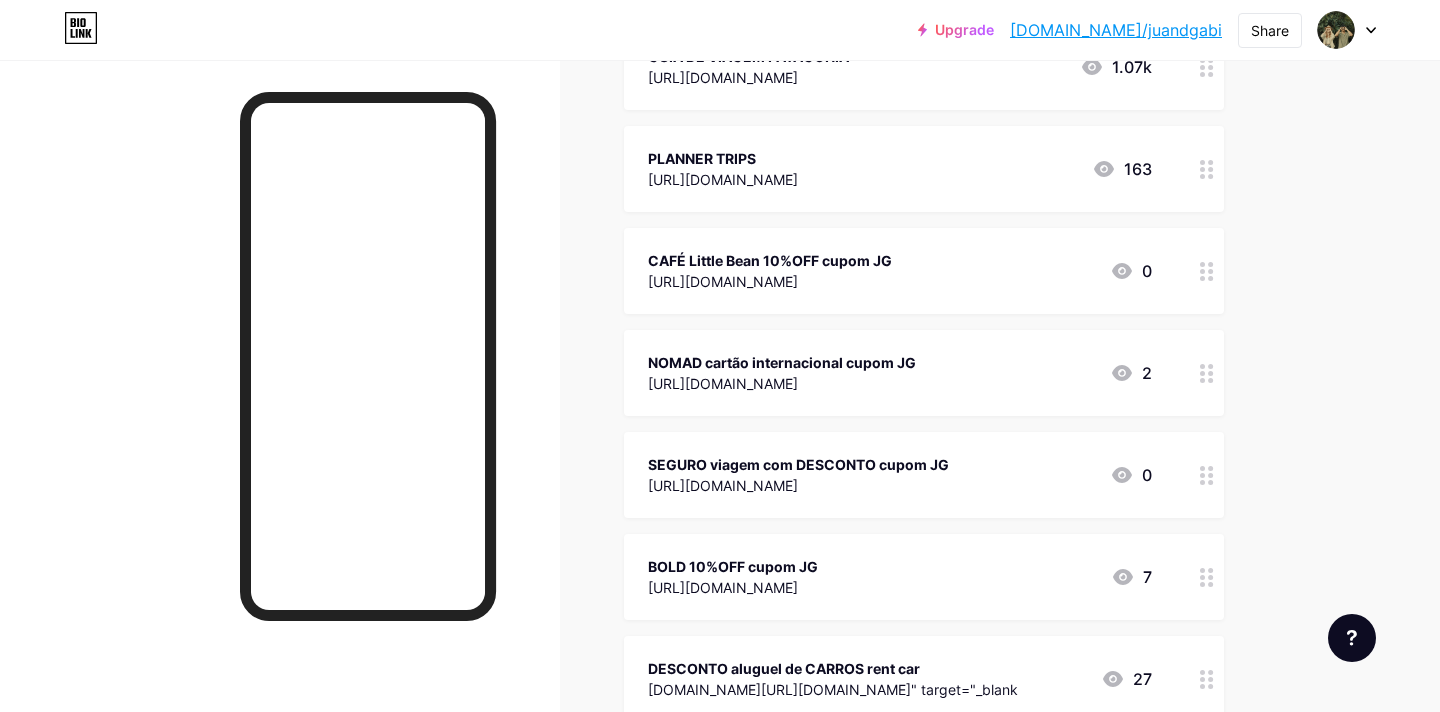 click on "[URL][DOMAIN_NAME]" at bounding box center (770, 281) 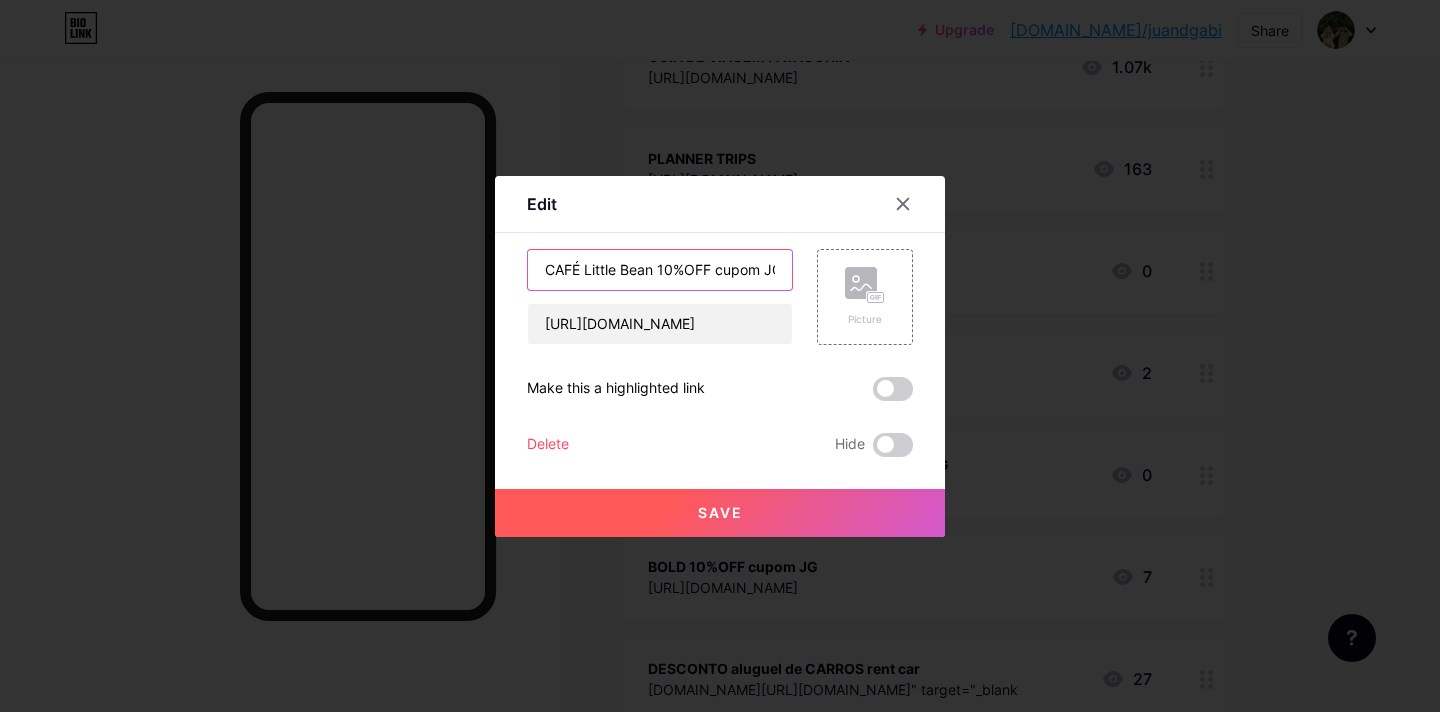 click on "CAFÉ Little Bean 10%OFF cupom JG" at bounding box center [660, 270] 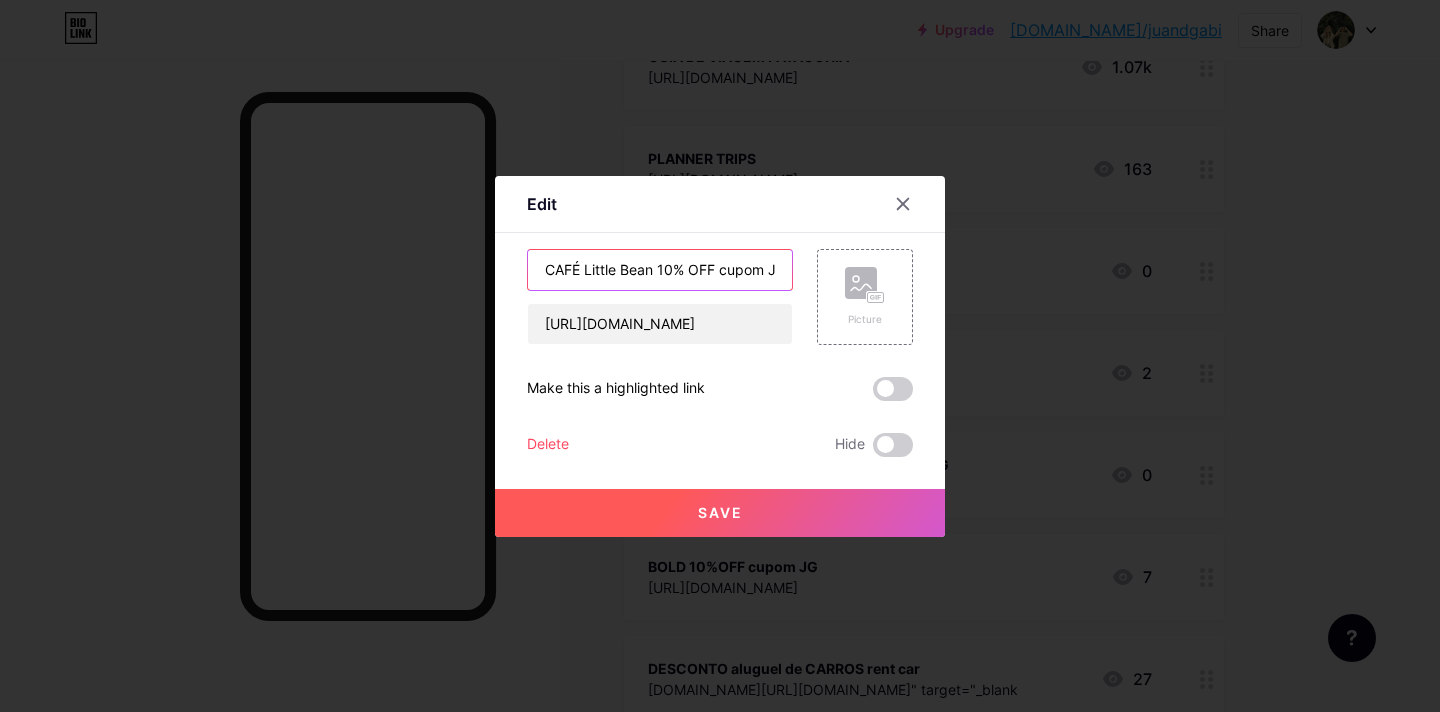 type on "CAFÉ Little Bean 10% OFF cupom JG" 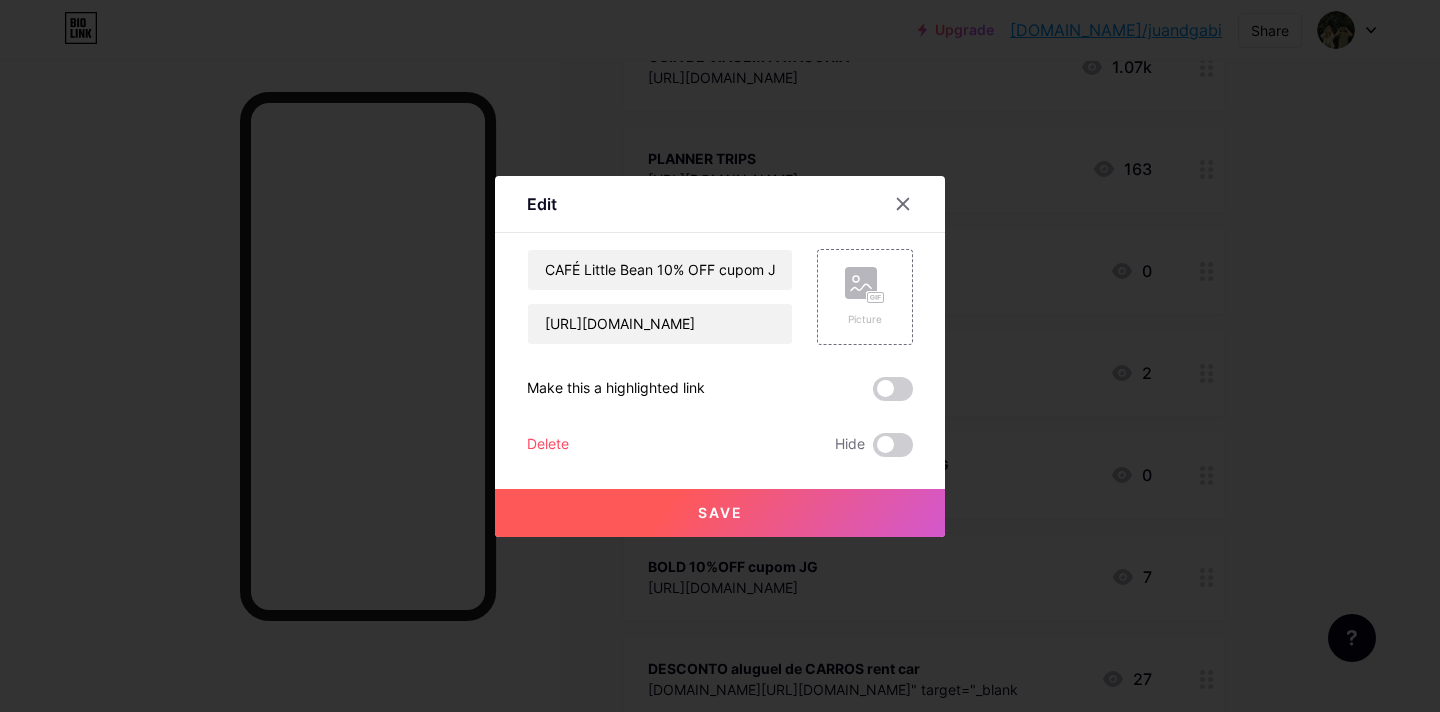 click on "Save" at bounding box center (720, 512) 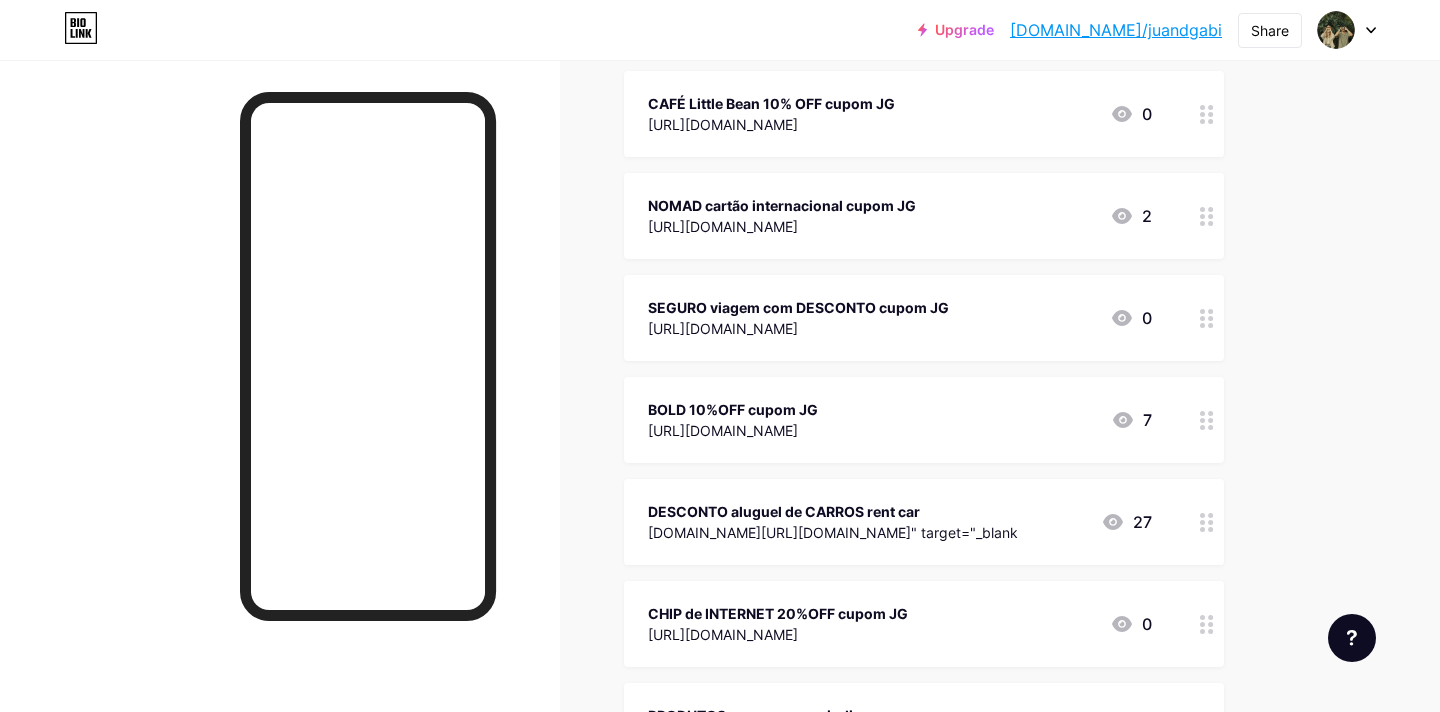scroll, scrollTop: 755, scrollLeft: 0, axis: vertical 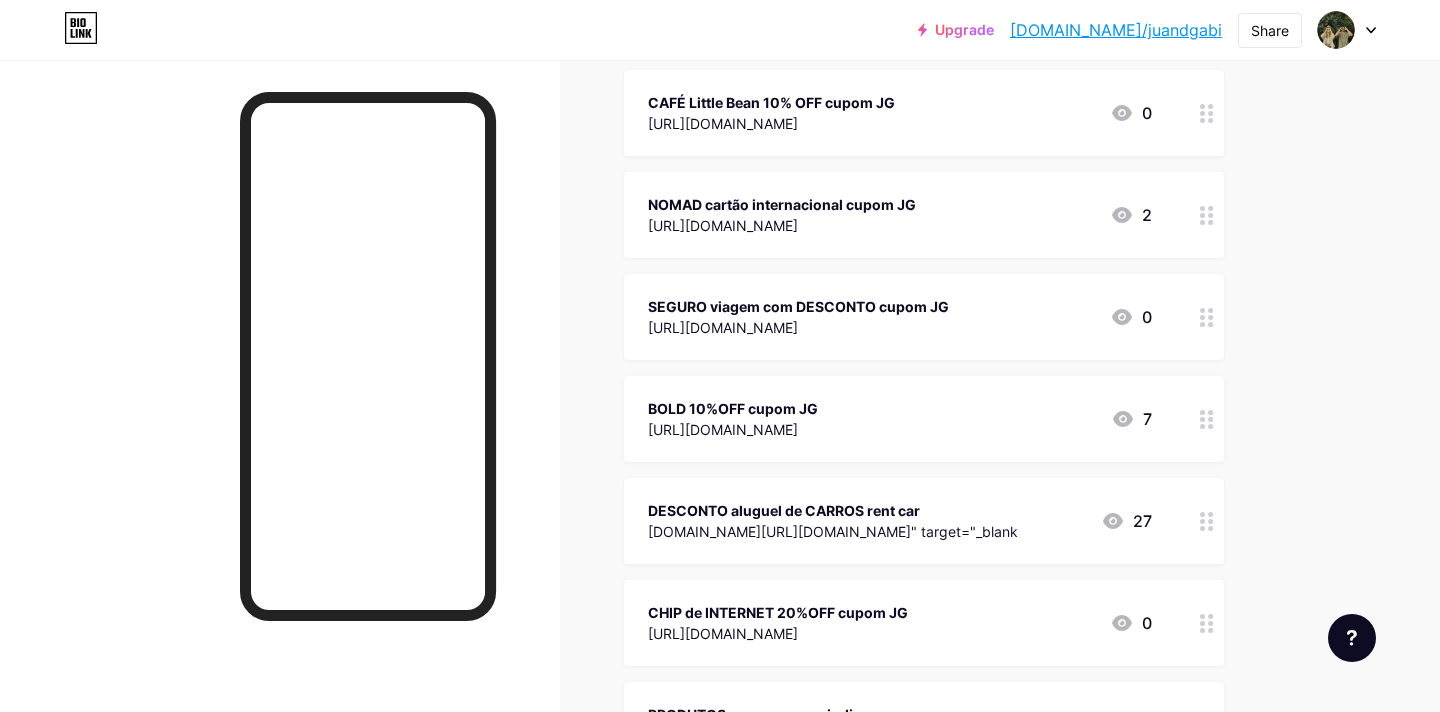 click on "BOLD 10%OFF cupom JG
[URL][DOMAIN_NAME]
7" at bounding box center (924, 419) 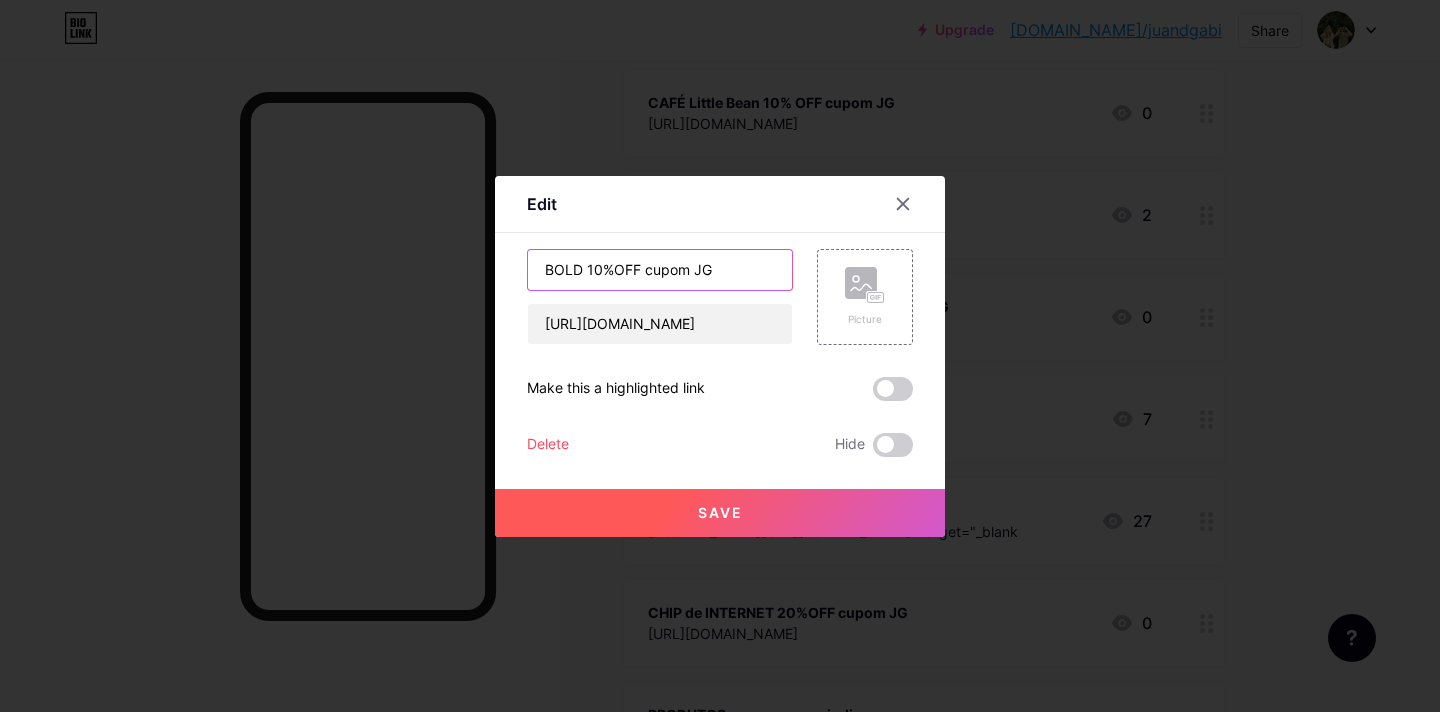 click on "BOLD 10%OFF cupom JG" at bounding box center (660, 270) 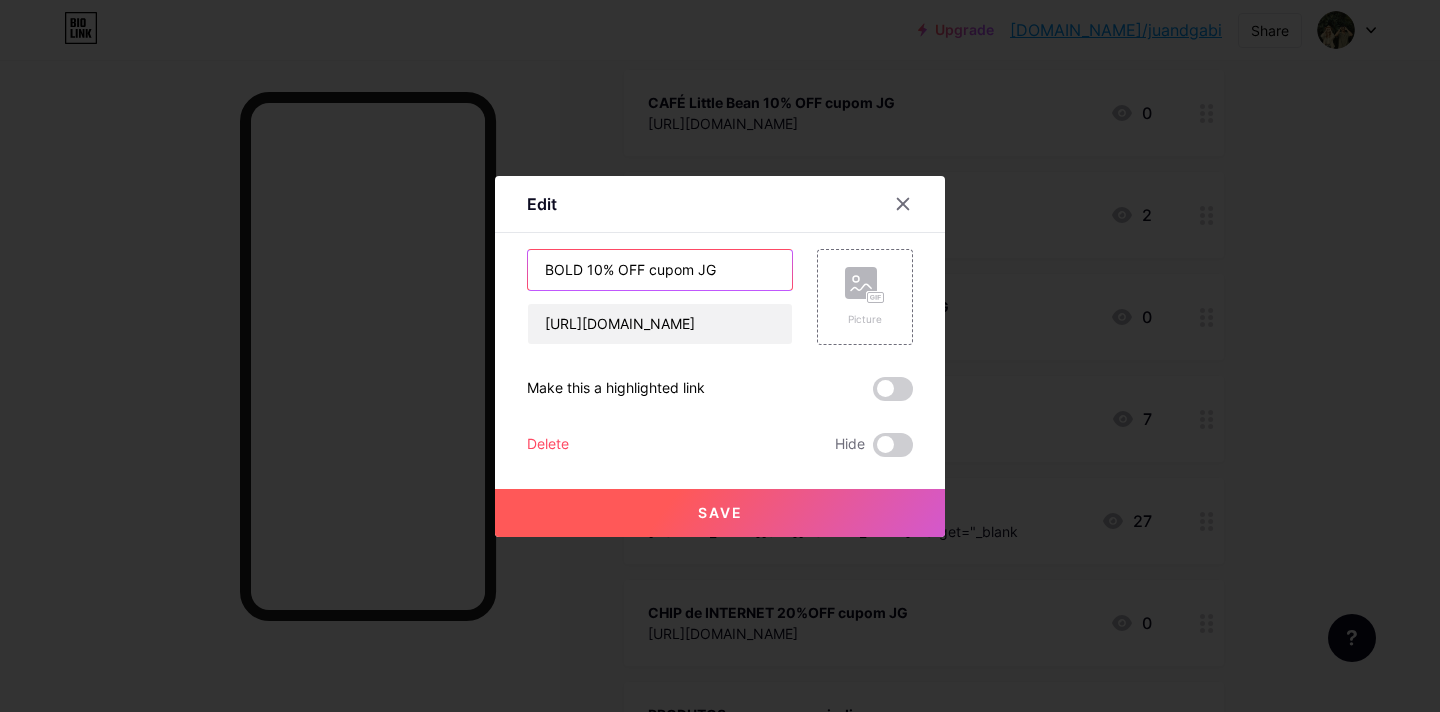 type on "BOLD 10% OFF cupom JG" 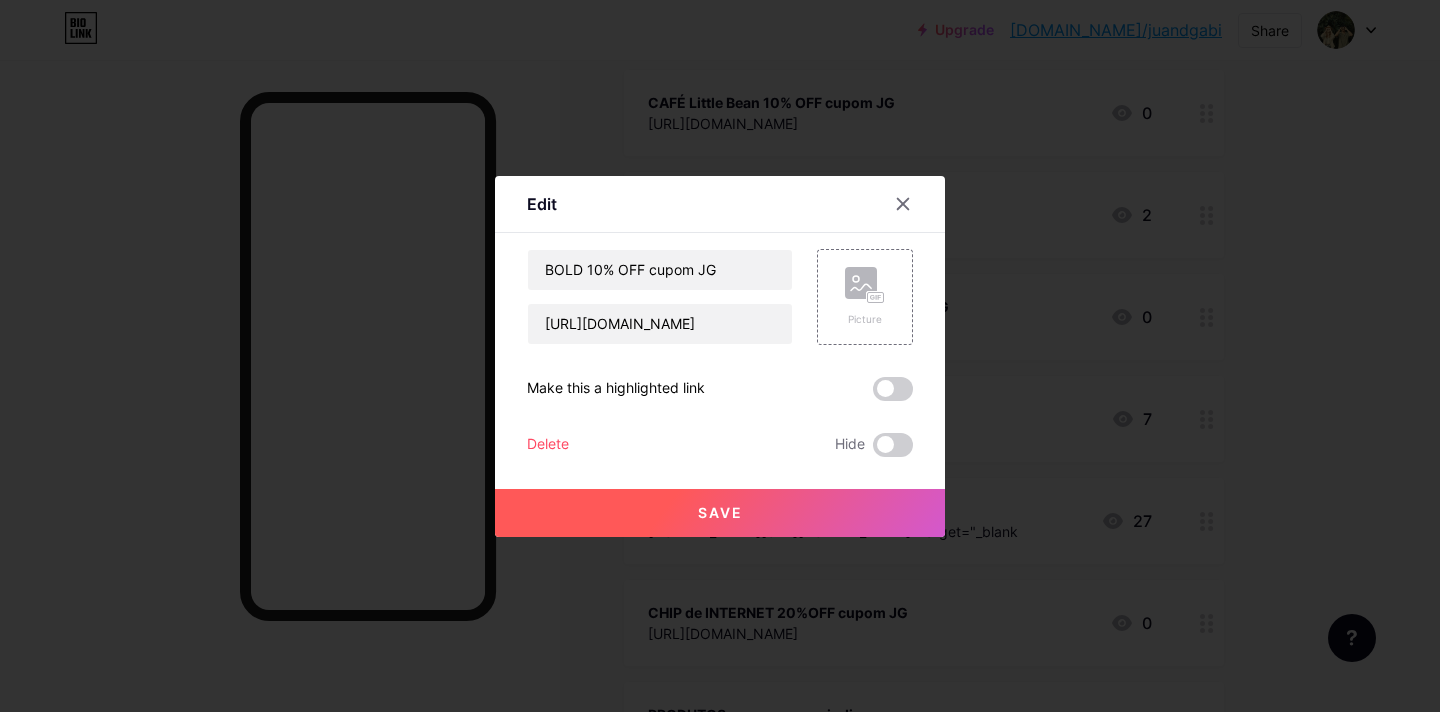 click on "Save" at bounding box center [720, 513] 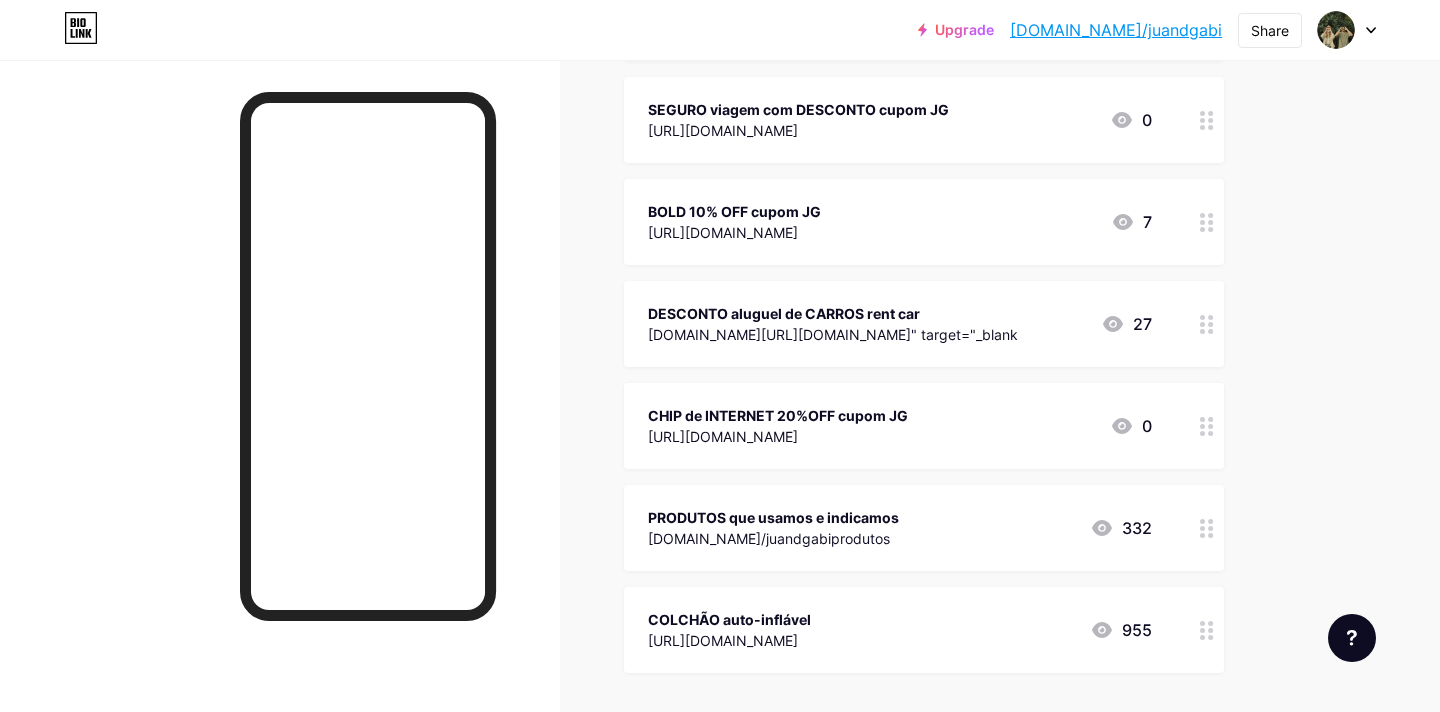 scroll, scrollTop: 951, scrollLeft: 0, axis: vertical 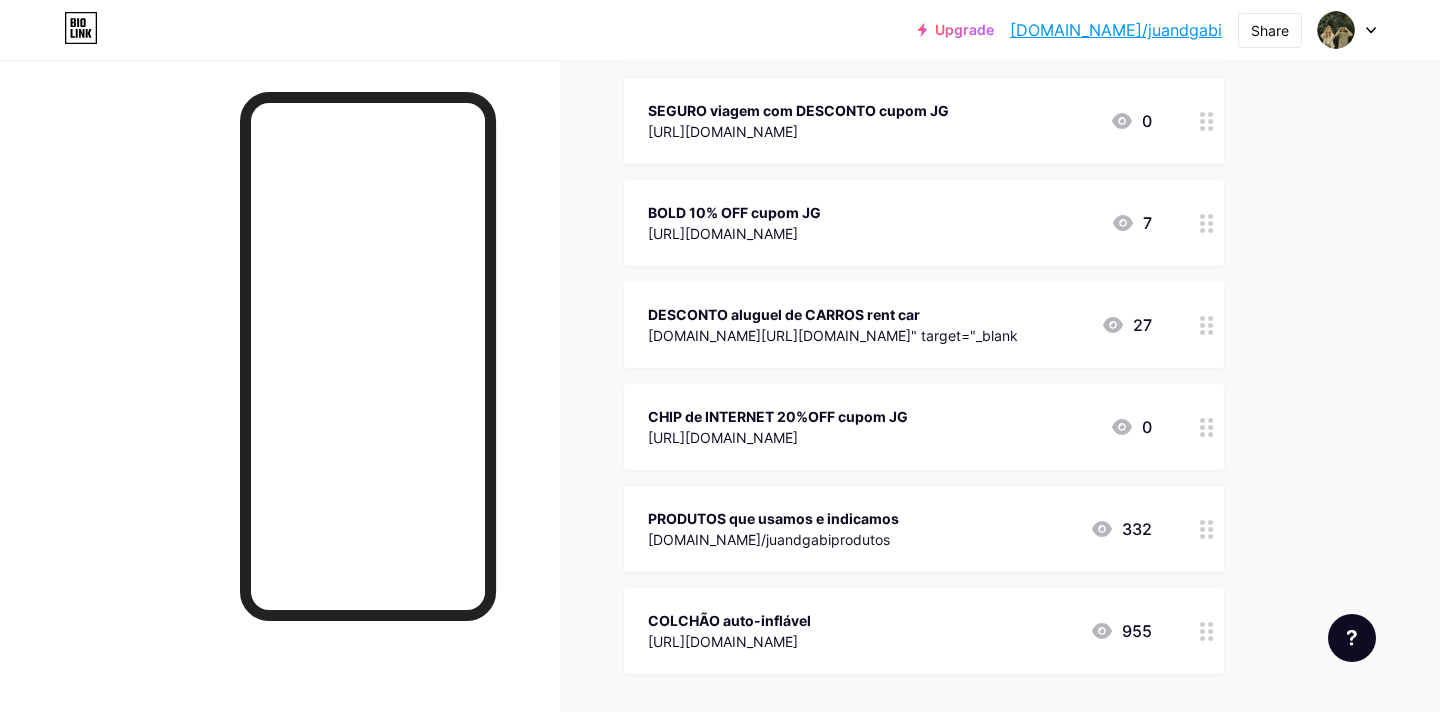 click on "CHIP de INTERNET 20%OFF cupom JG" at bounding box center (778, 416) 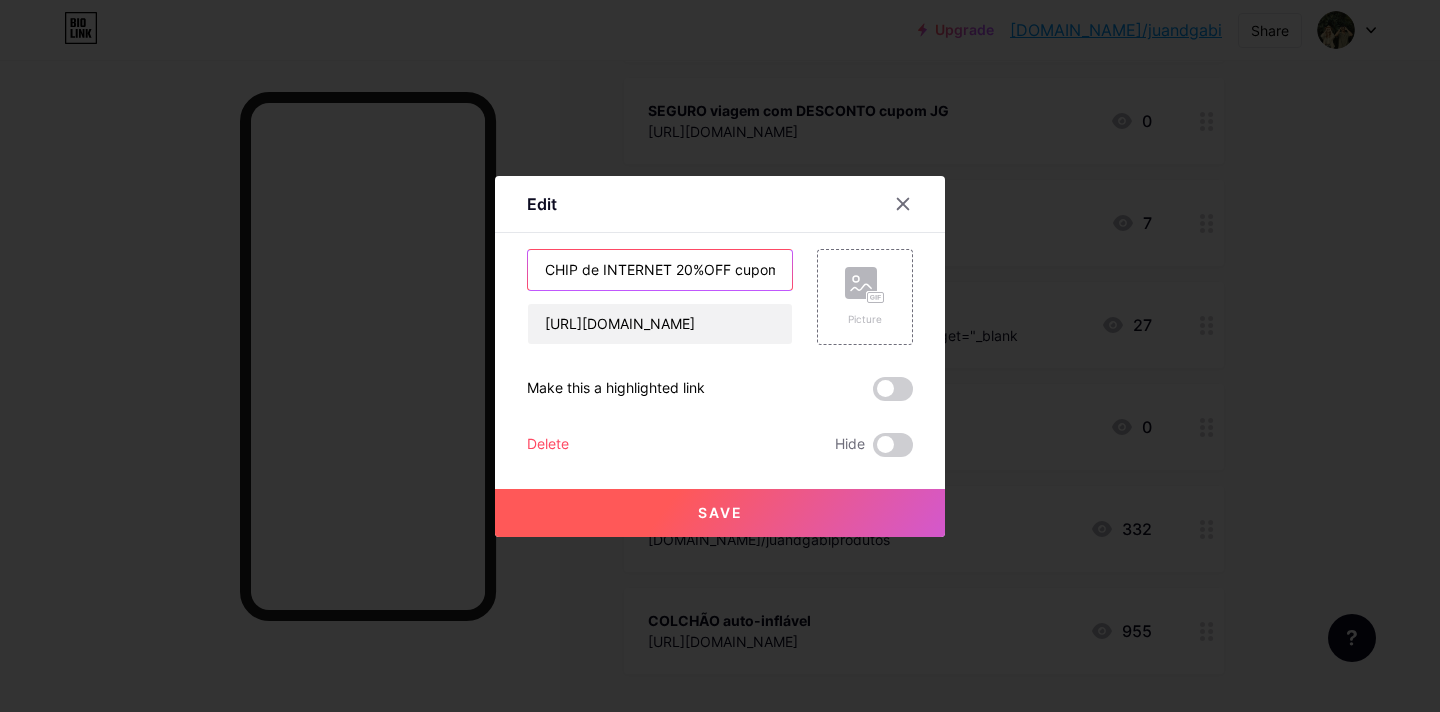 click on "CHIP de INTERNET 20%OFF cupom JG" at bounding box center [660, 270] 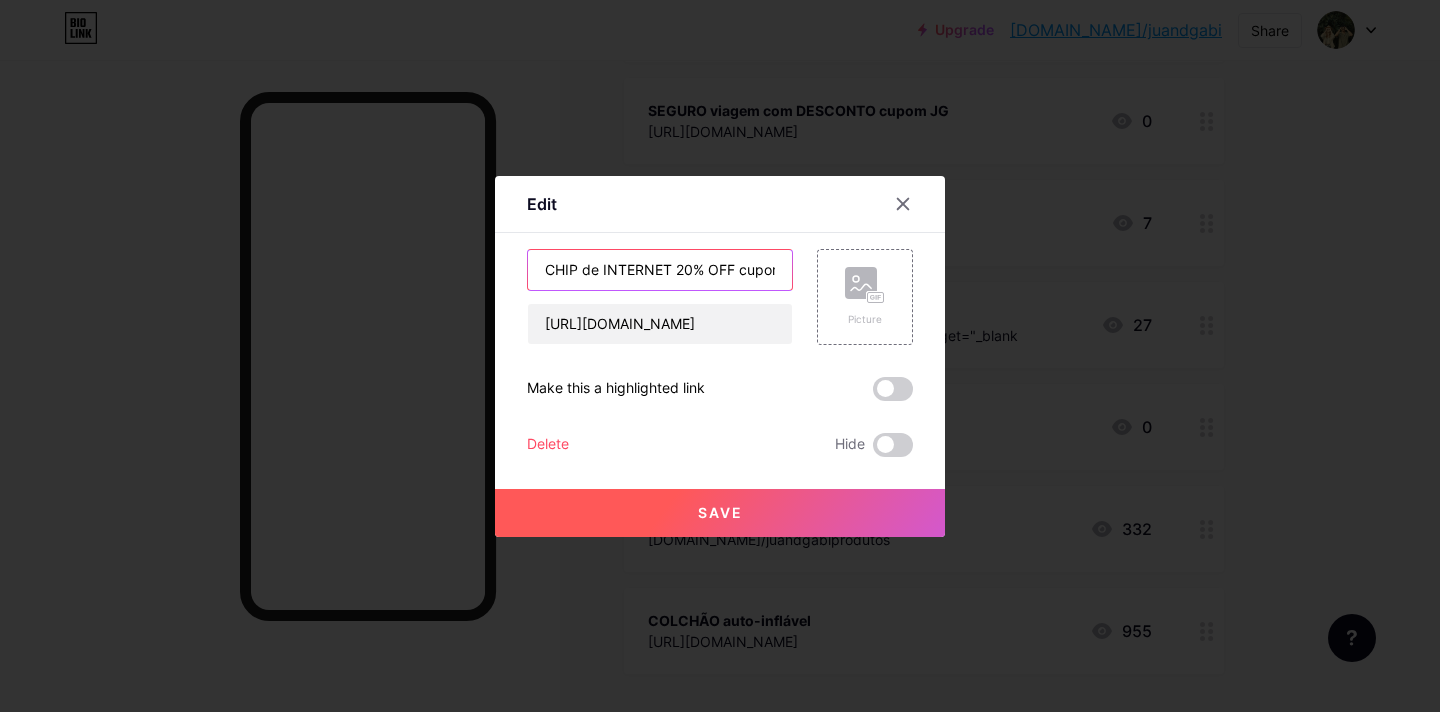 type on "CHIP de INTERNET 20% OFF cupom JG" 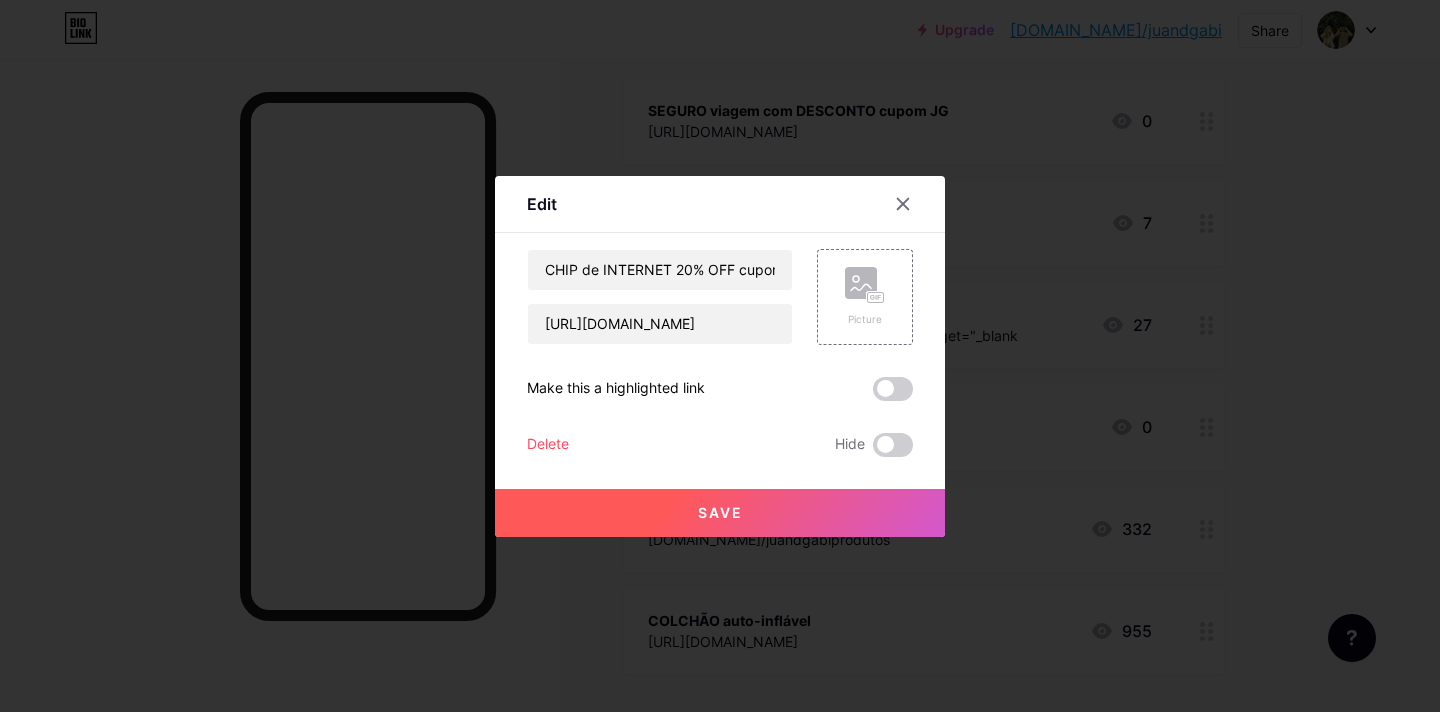 click on "Save" at bounding box center (720, 513) 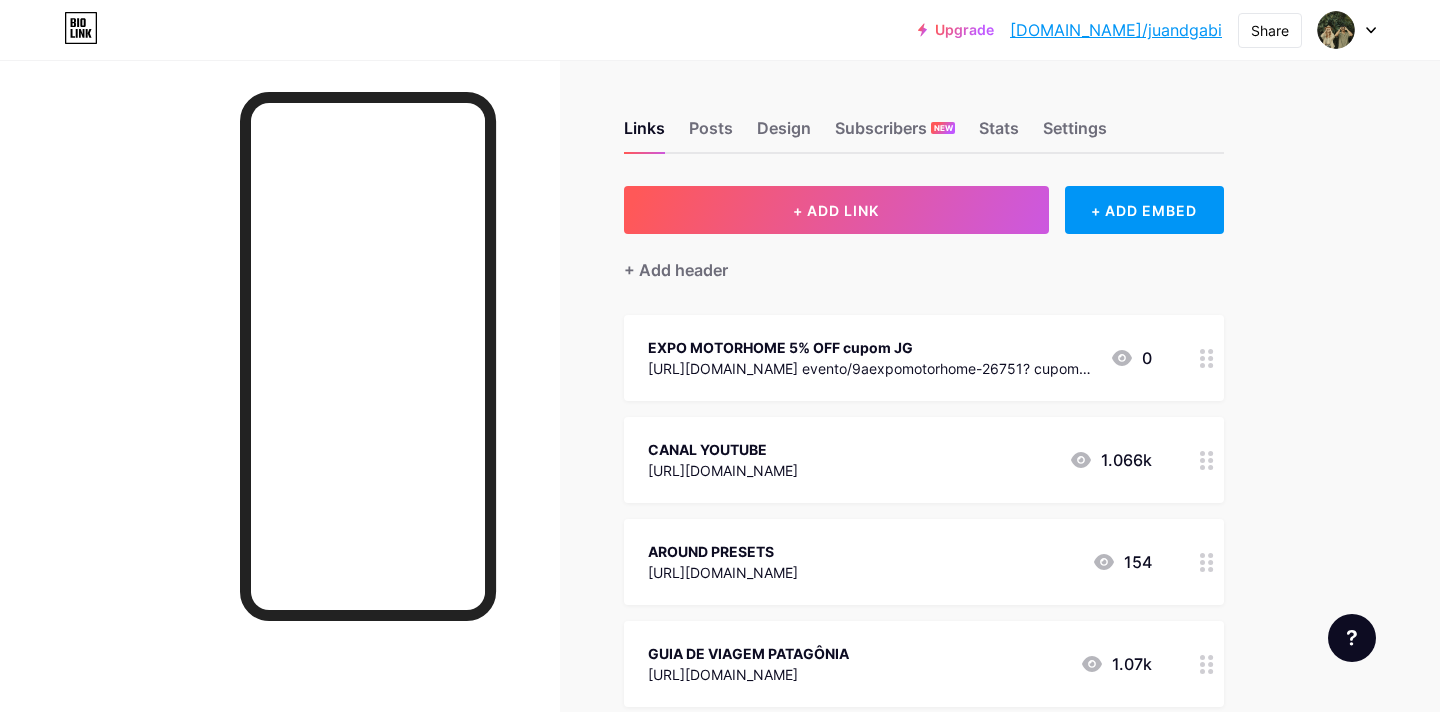 scroll, scrollTop: 0, scrollLeft: 0, axis: both 